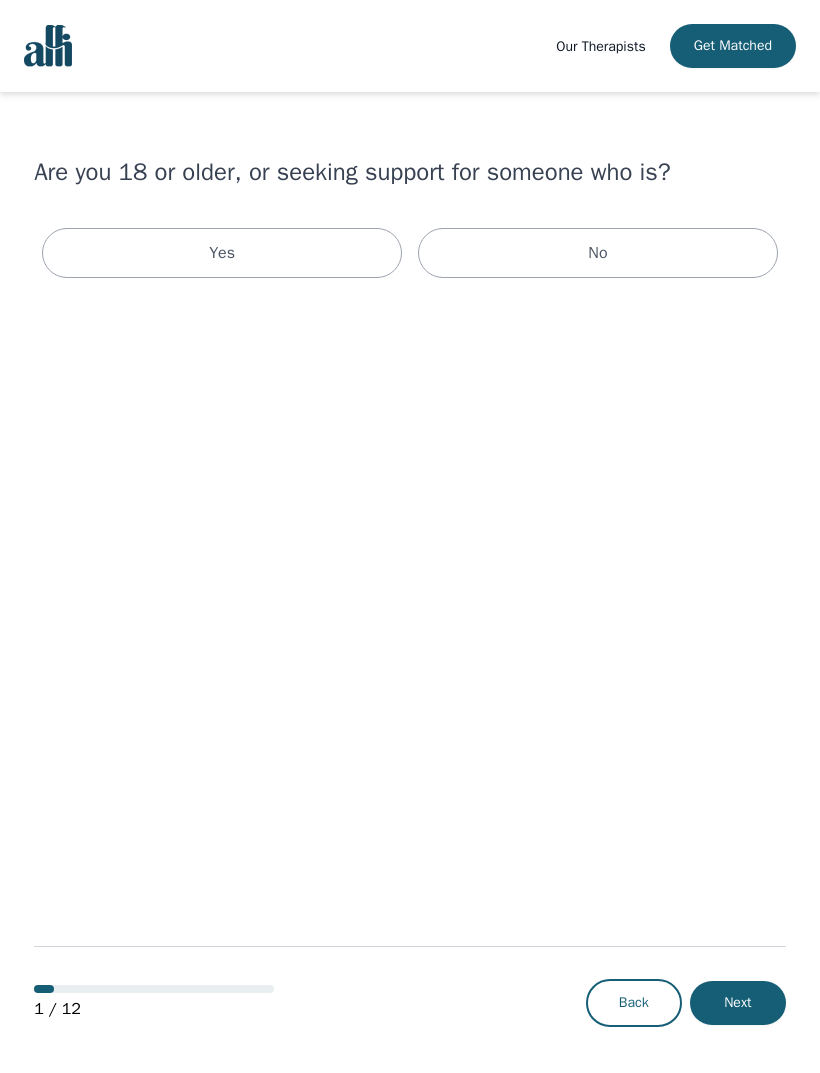 scroll, scrollTop: 0, scrollLeft: 0, axis: both 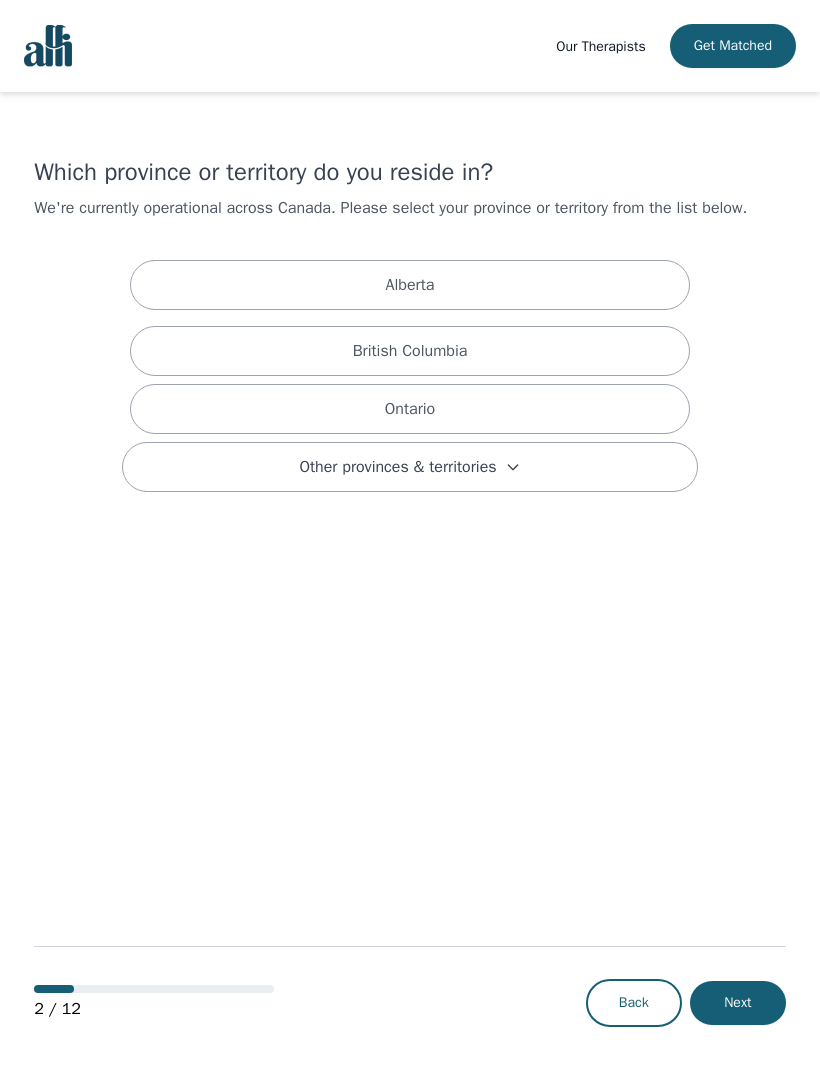 click on "Ontario" at bounding box center (410, 409) 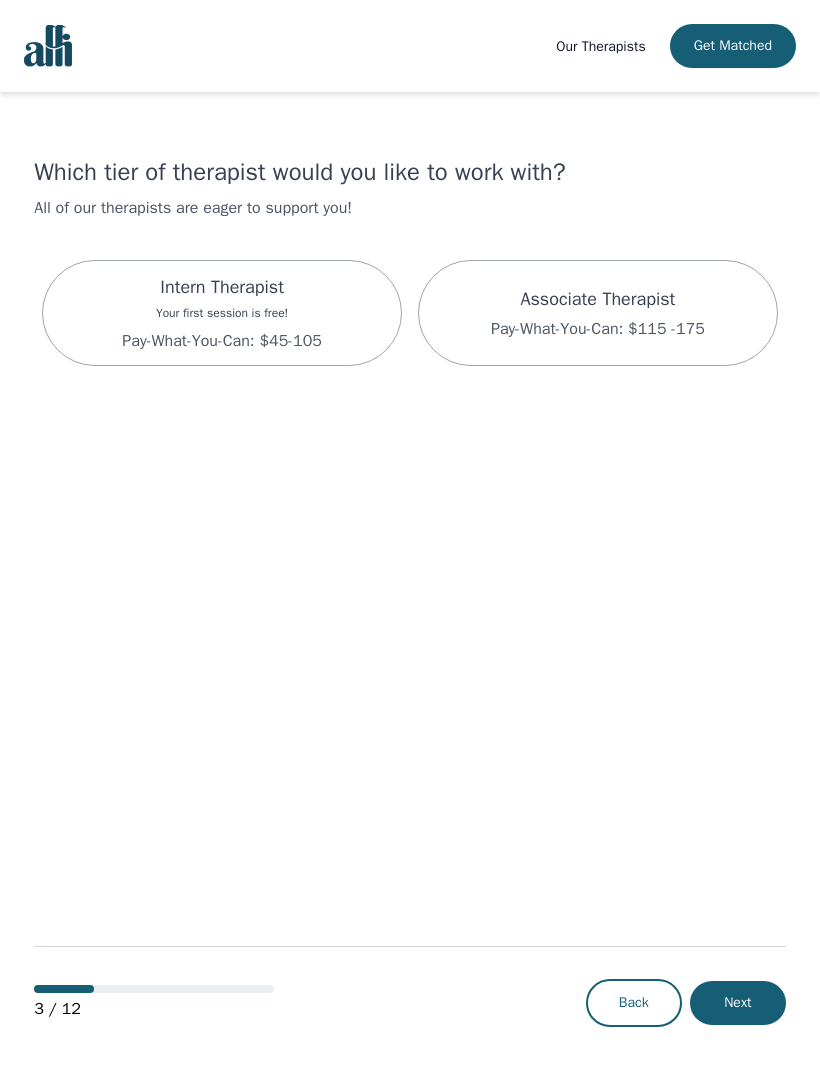 click on "Associate Therapist Pay-What-You-Can: $115 -175" at bounding box center (598, 313) 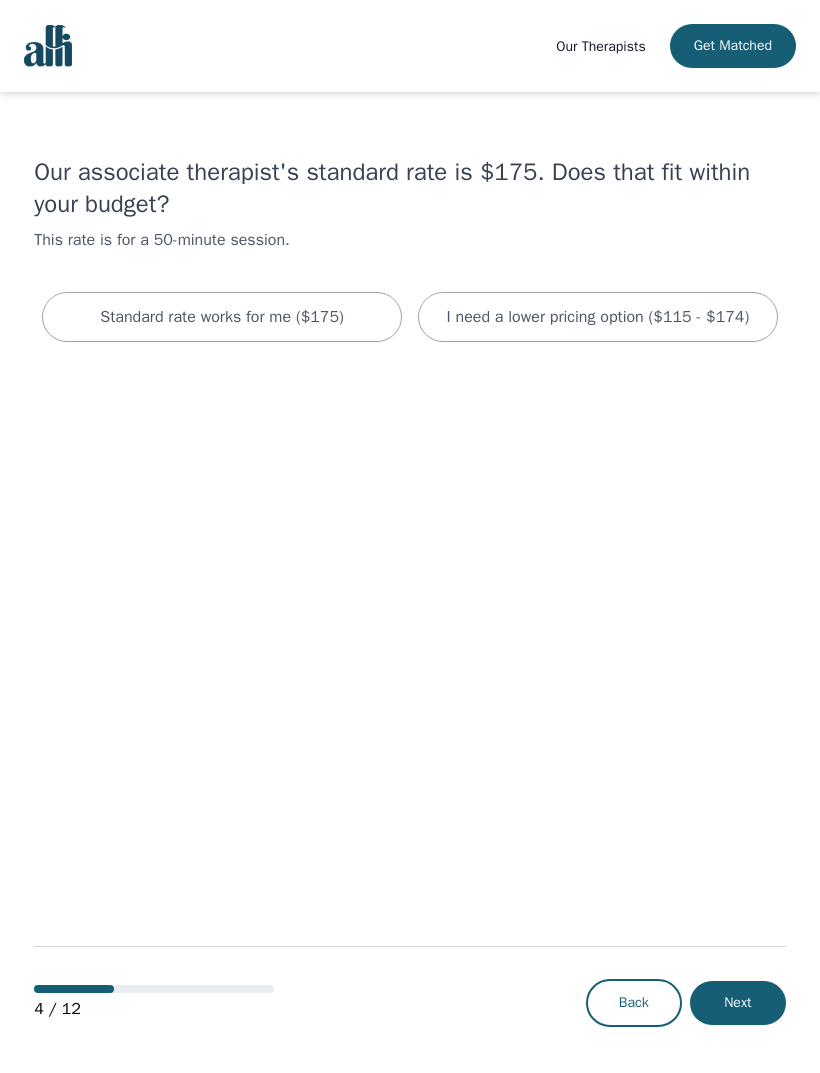 click on "Standard rate works for me ($175)" at bounding box center [222, 317] 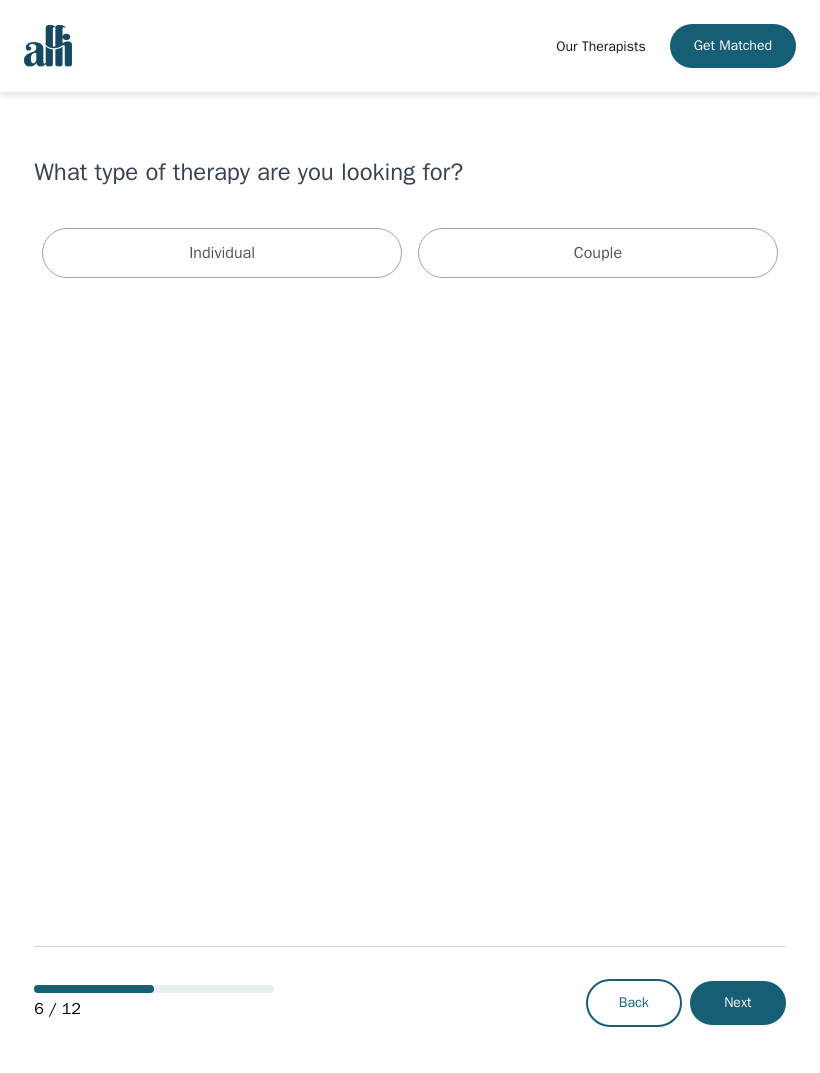 click on "Individual" at bounding box center (222, 253) 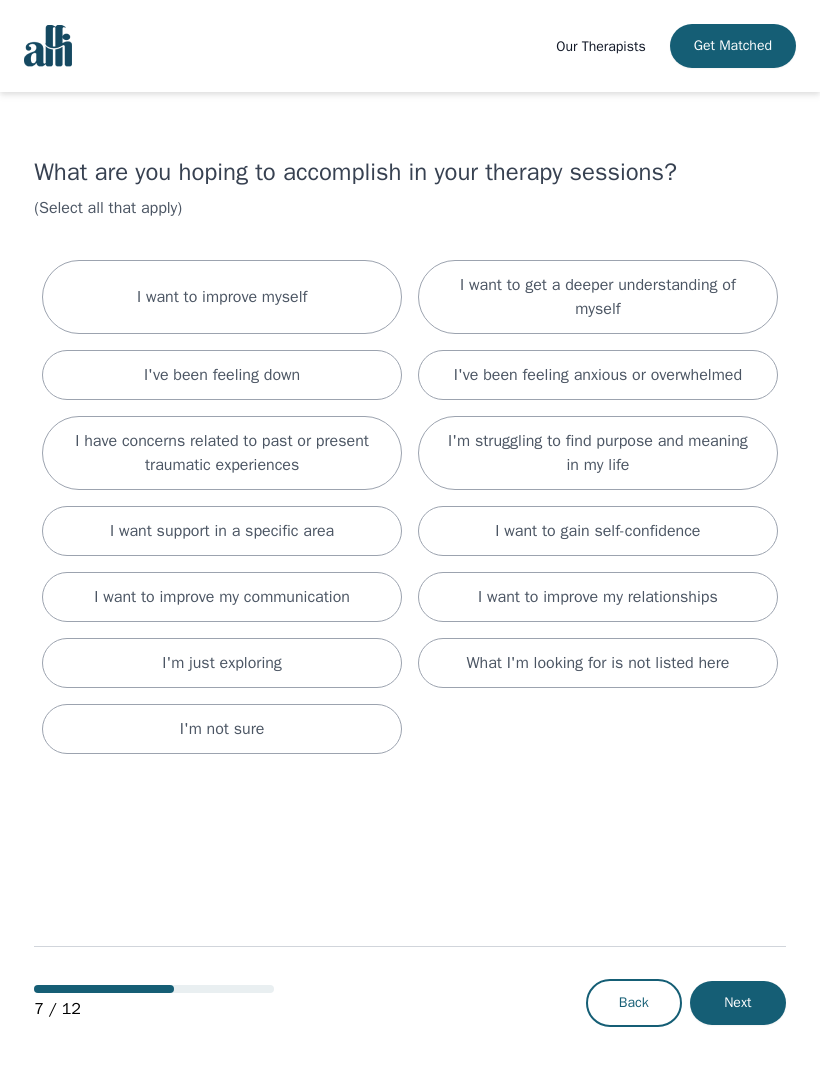click on "I've been feeling down" at bounding box center [222, 375] 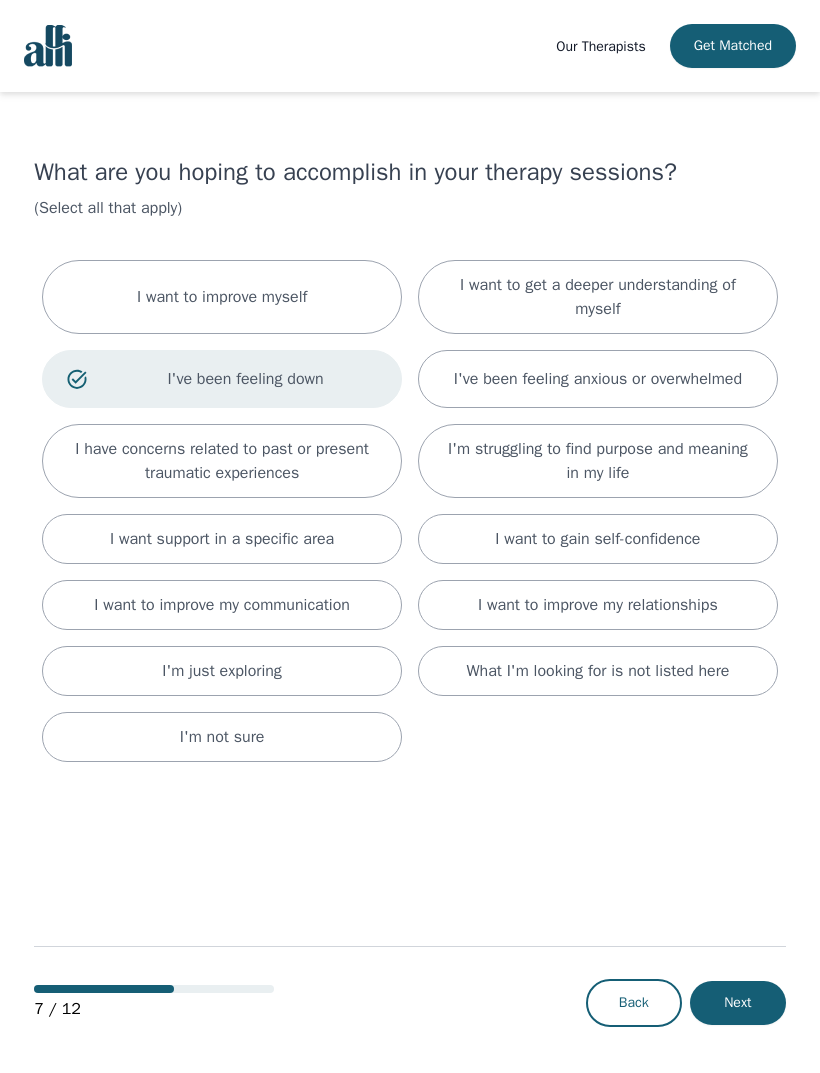 click on "I've been feeling anxious or overwhelmed" at bounding box center (222, 297) 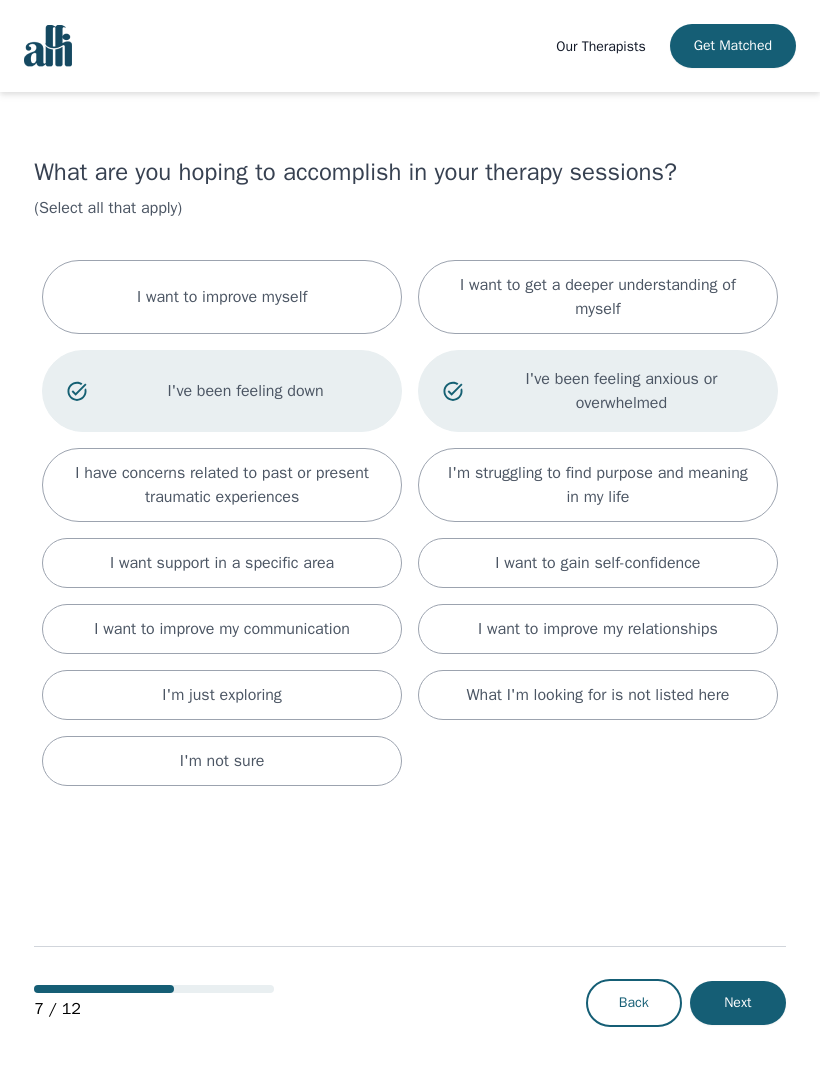 click on "I want to improve my relationships" at bounding box center (598, 629) 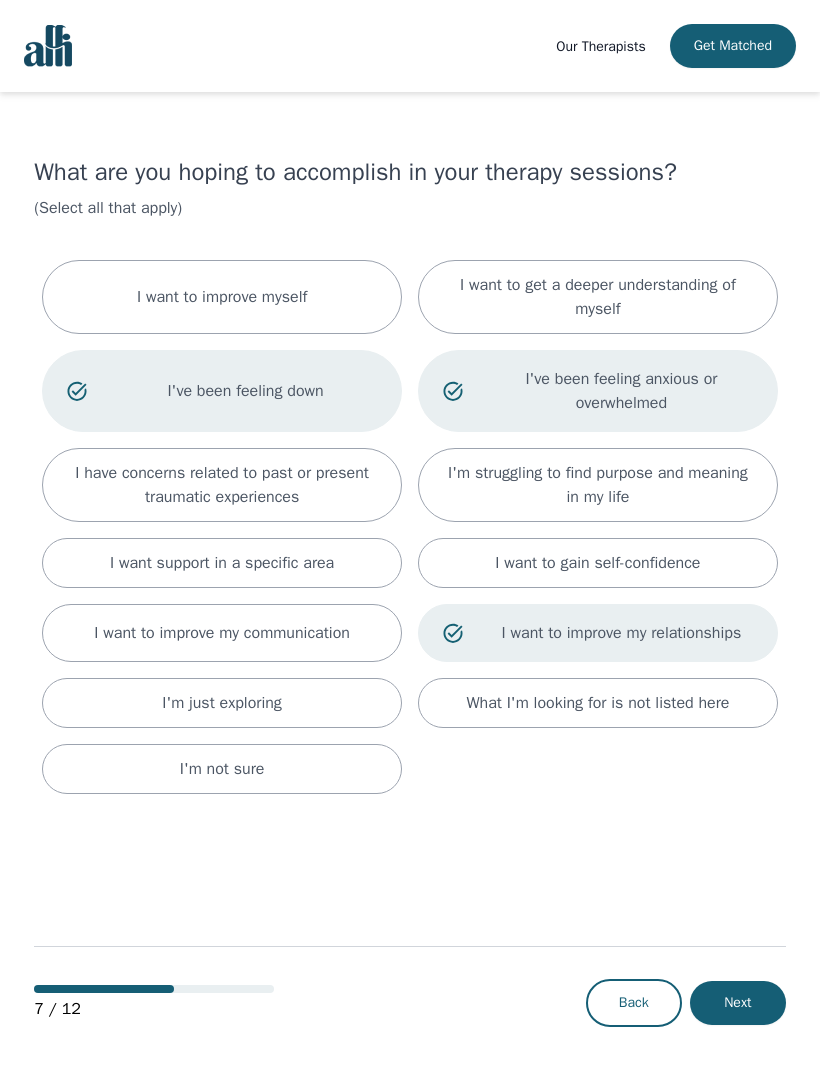click on "What I'm looking for is not listed here" at bounding box center (598, 703) 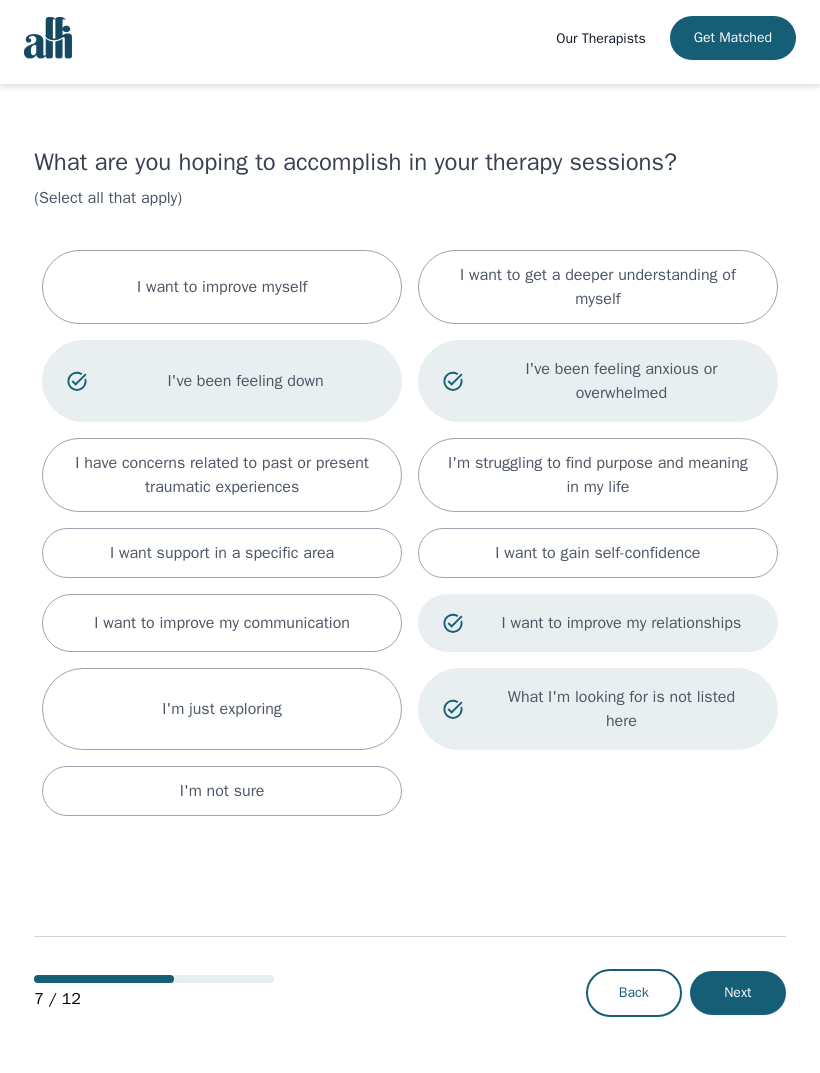 scroll, scrollTop: 2, scrollLeft: 0, axis: vertical 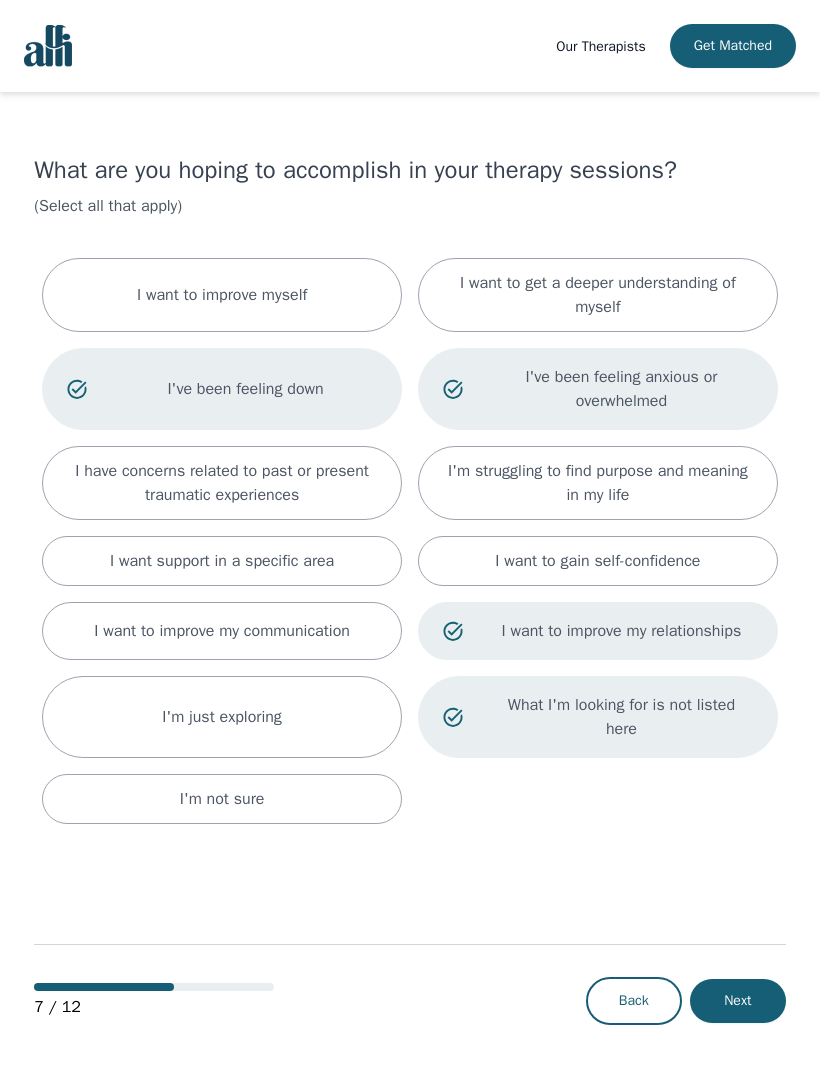 click on "I want to improve myself" at bounding box center [222, 295] 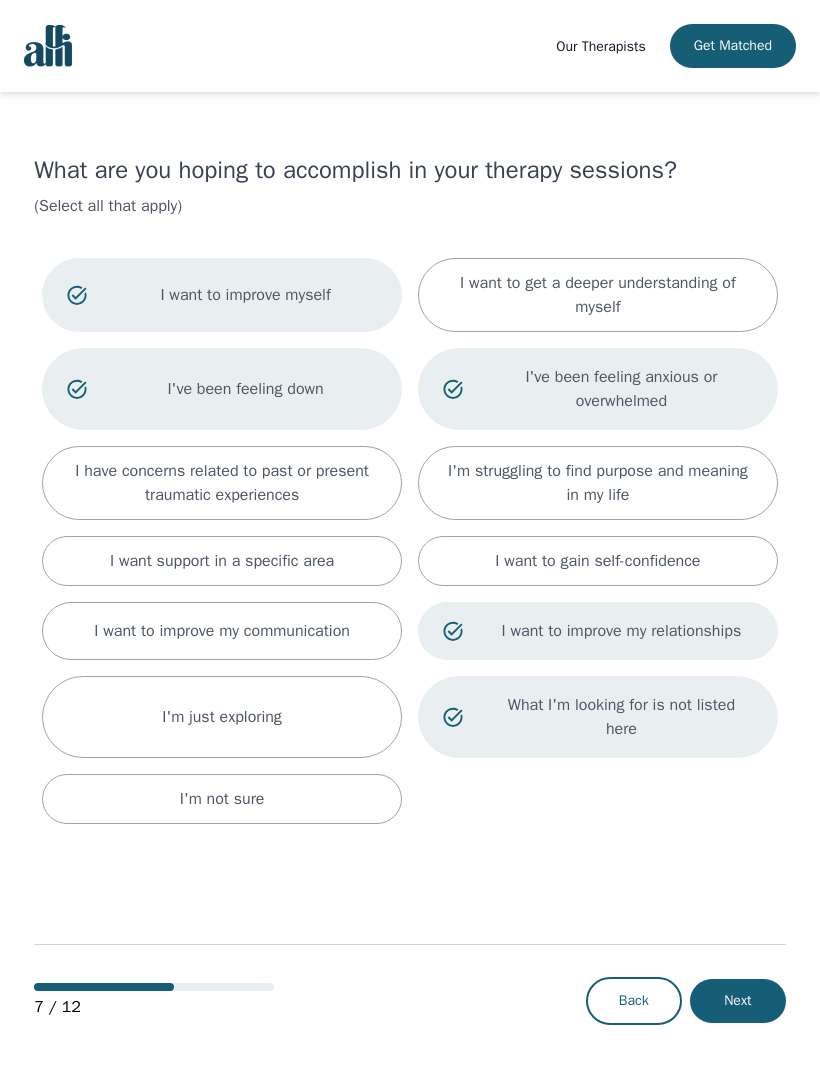 click on "I want to improve myself" at bounding box center (222, 295) 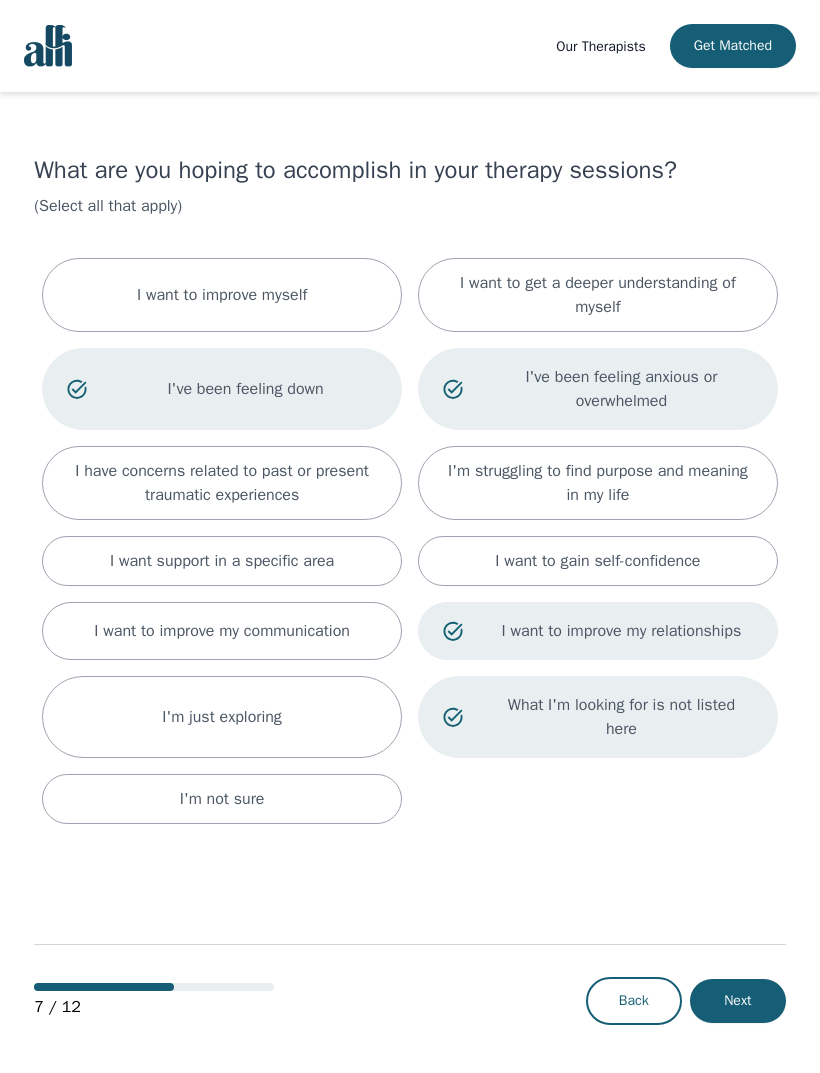 click on "I'm struggling to find purpose and meaning in my life" at bounding box center [222, 295] 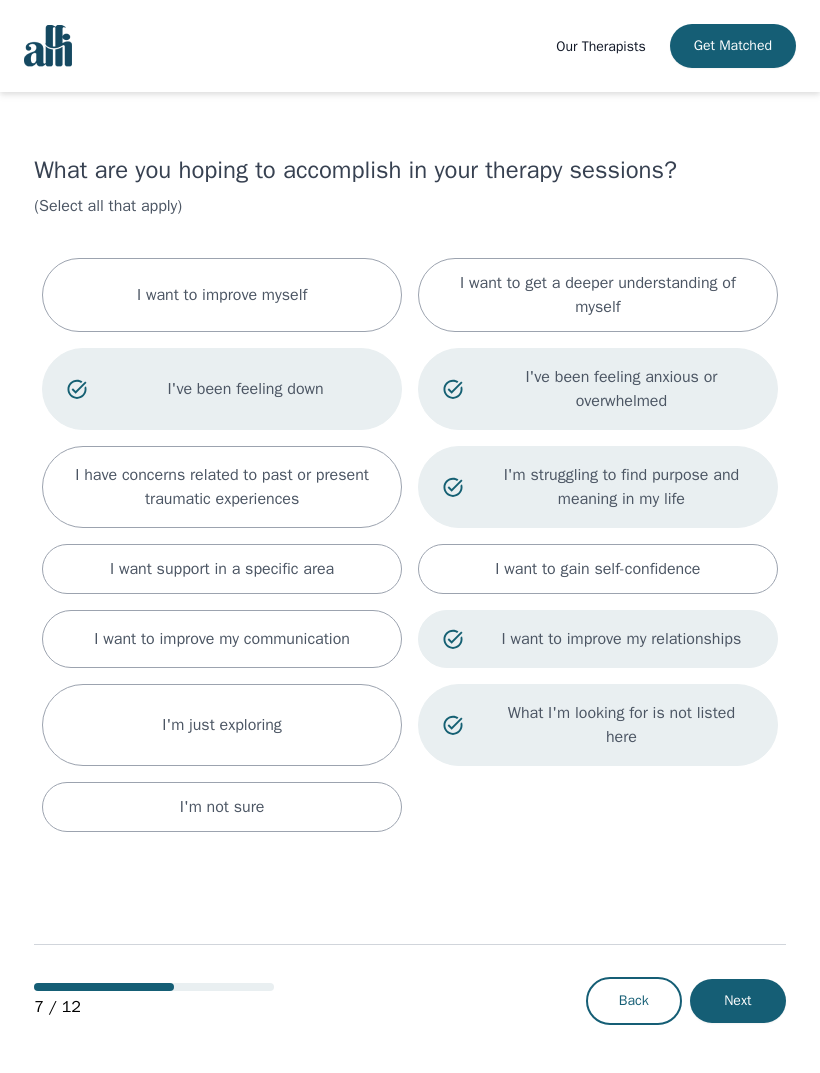 click on "I want to gain self-confidence" at bounding box center (598, 569) 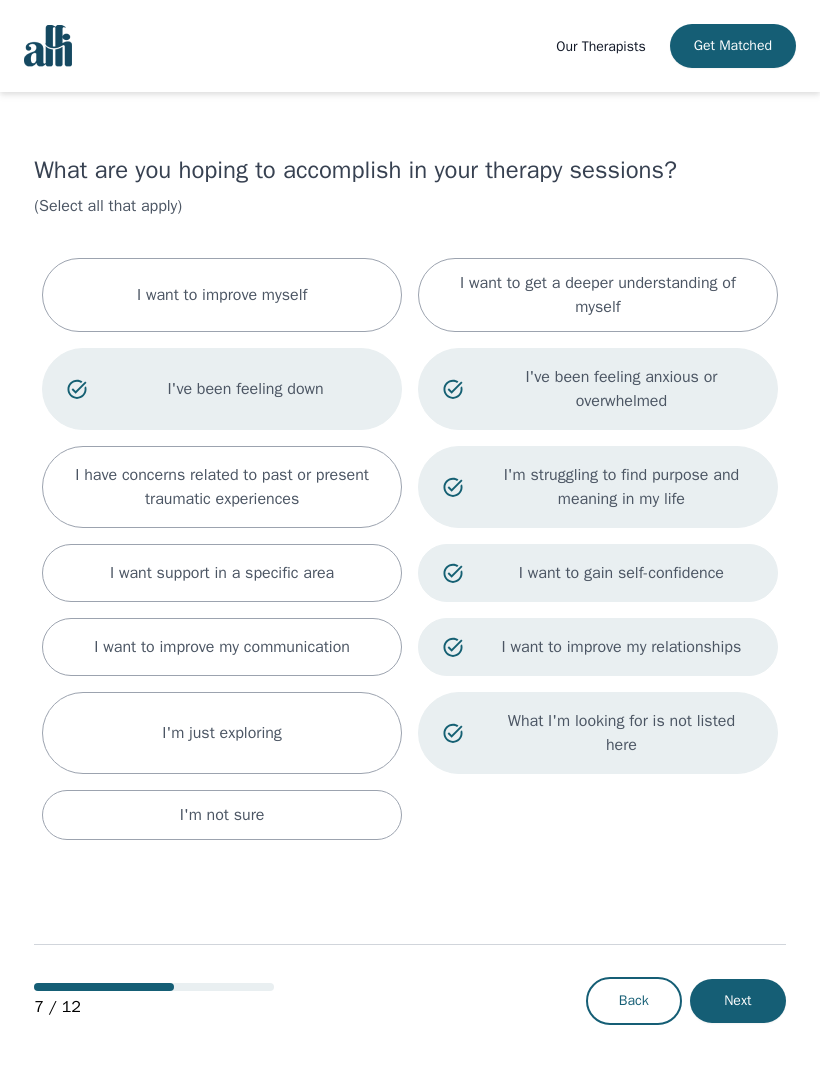click on "I want to improve myself" at bounding box center [222, 295] 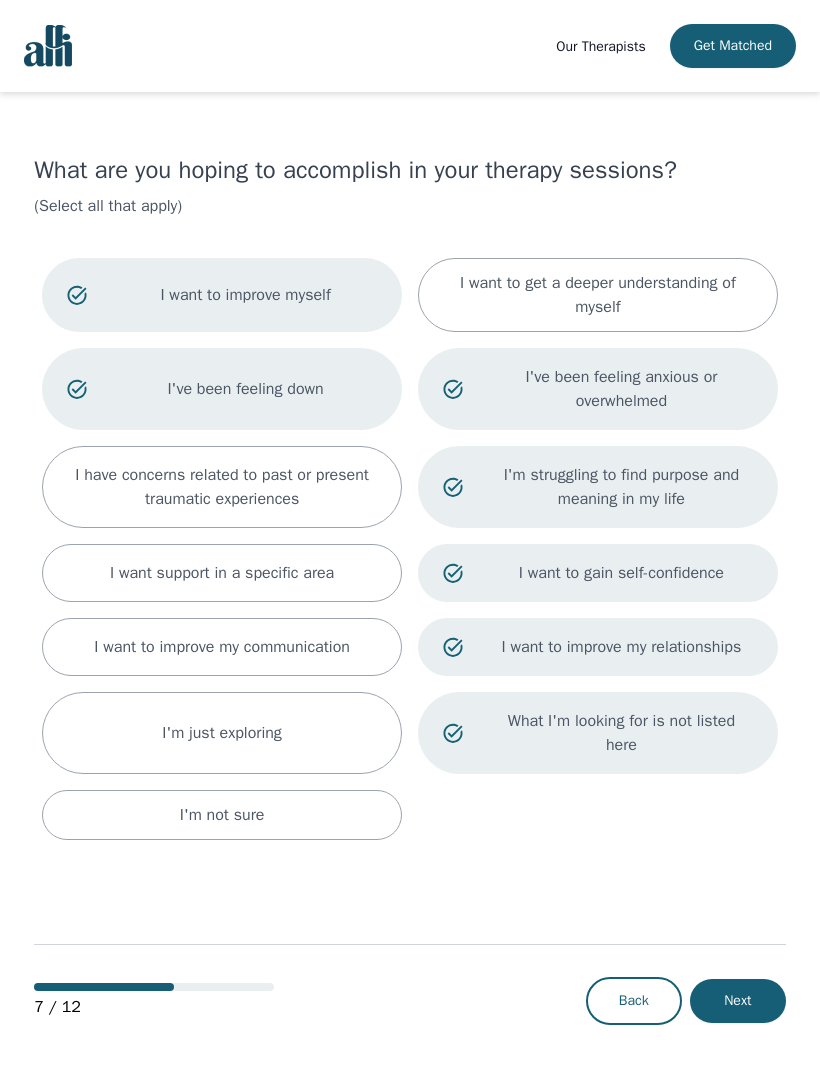 click on "Next" at bounding box center (738, 1001) 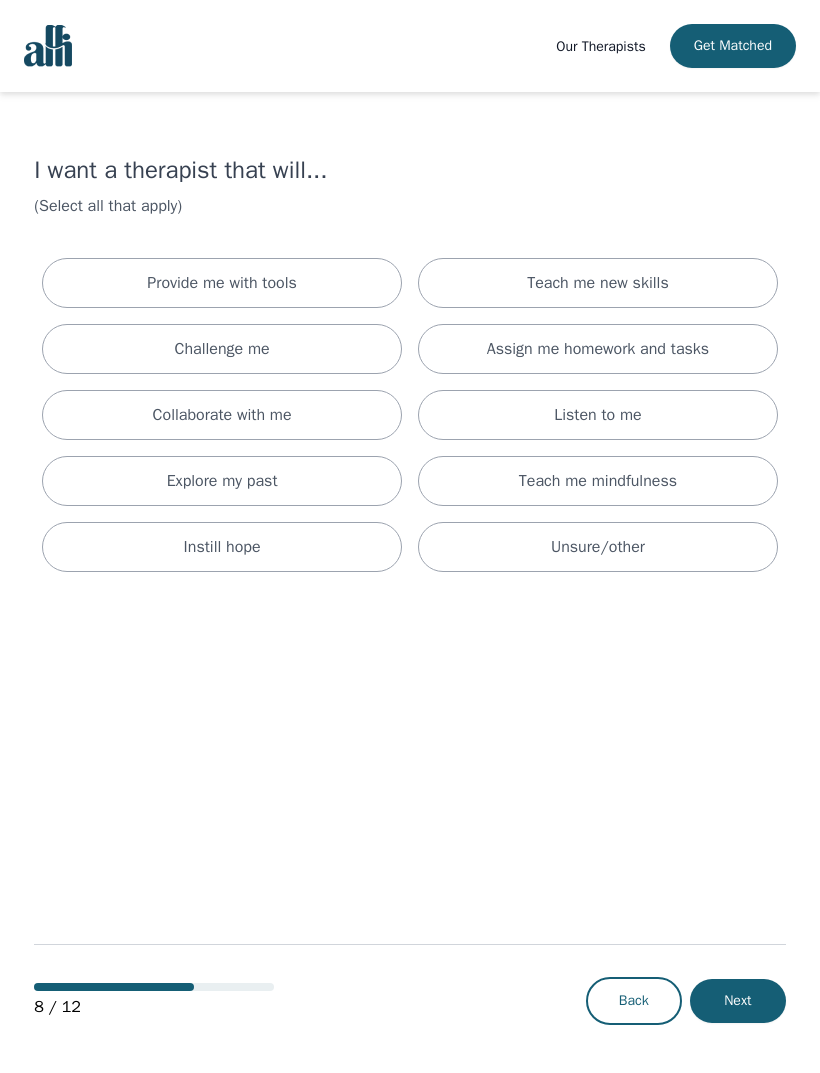 scroll, scrollTop: 0, scrollLeft: 0, axis: both 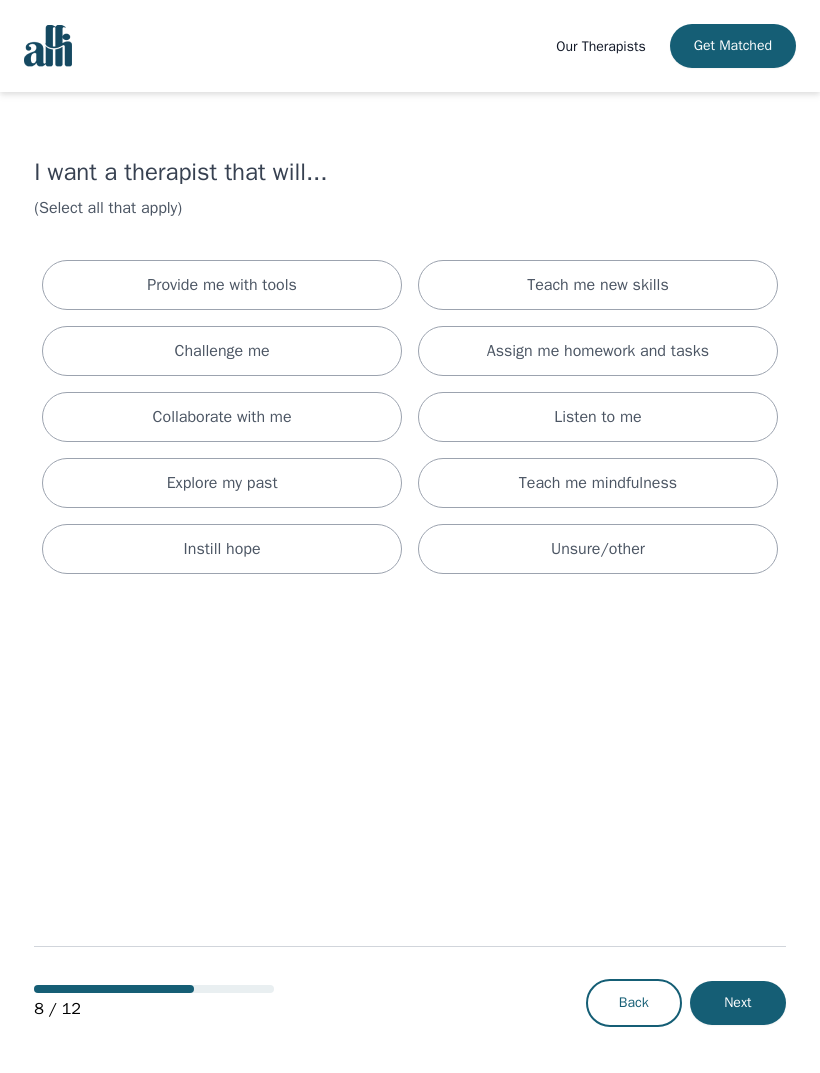 click on "Provide me with tools" at bounding box center (222, 285) 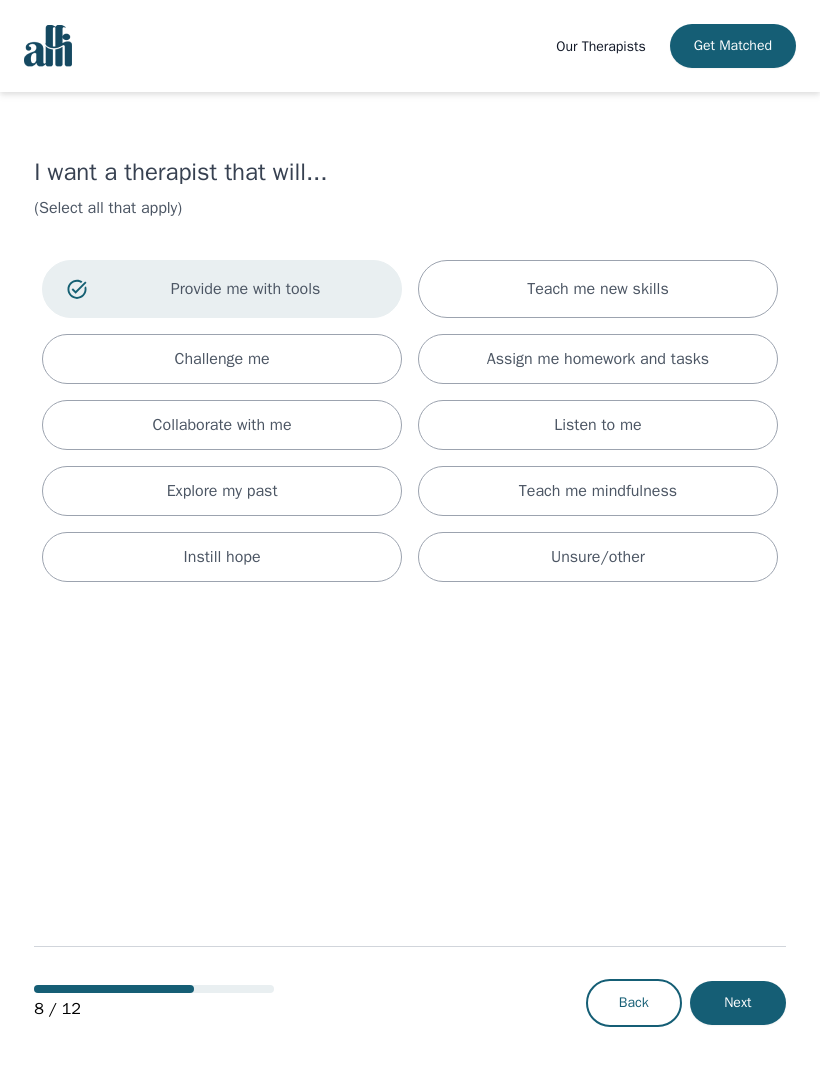 click on "Collaborate with me" at bounding box center (222, 425) 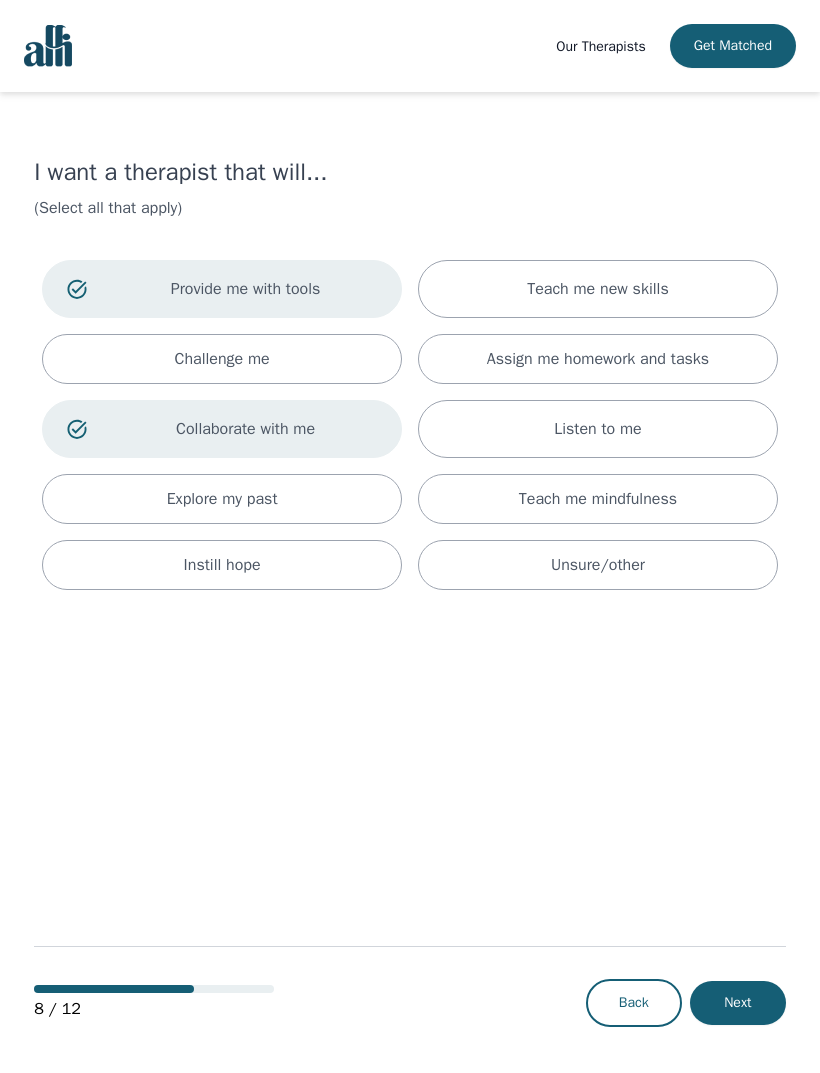 click on "Teach me mindfulness" at bounding box center (598, 499) 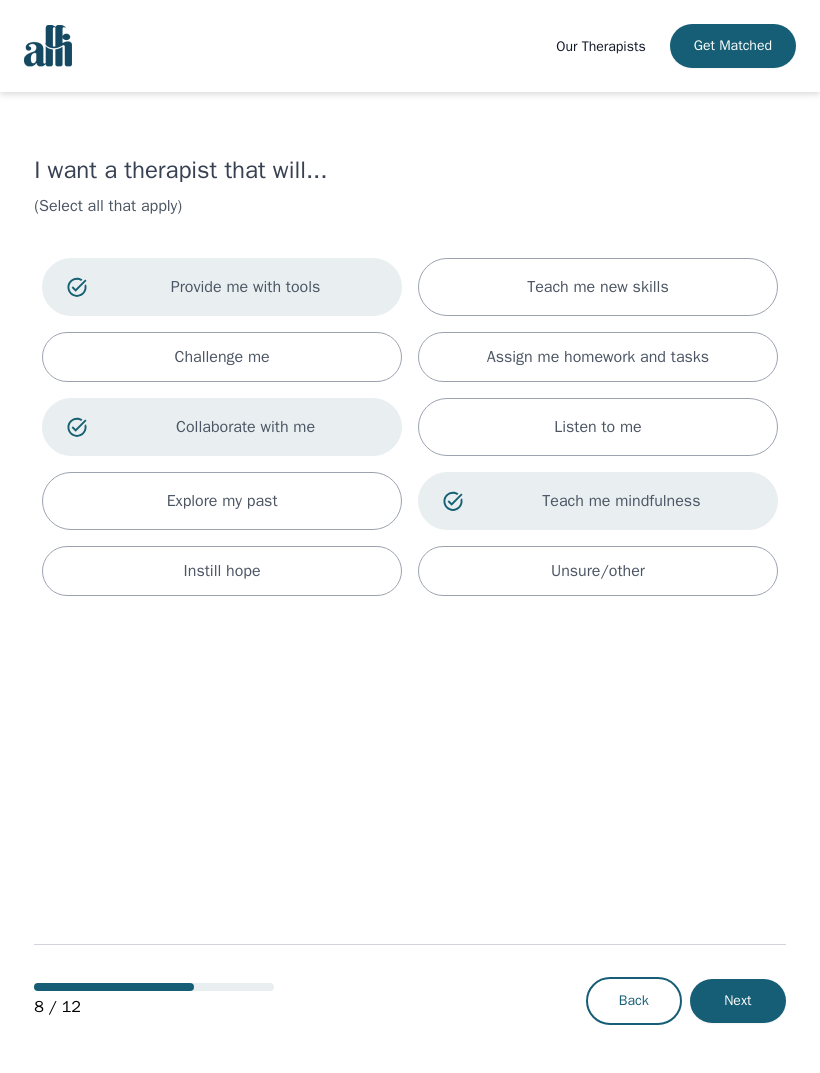 scroll, scrollTop: 0, scrollLeft: 0, axis: both 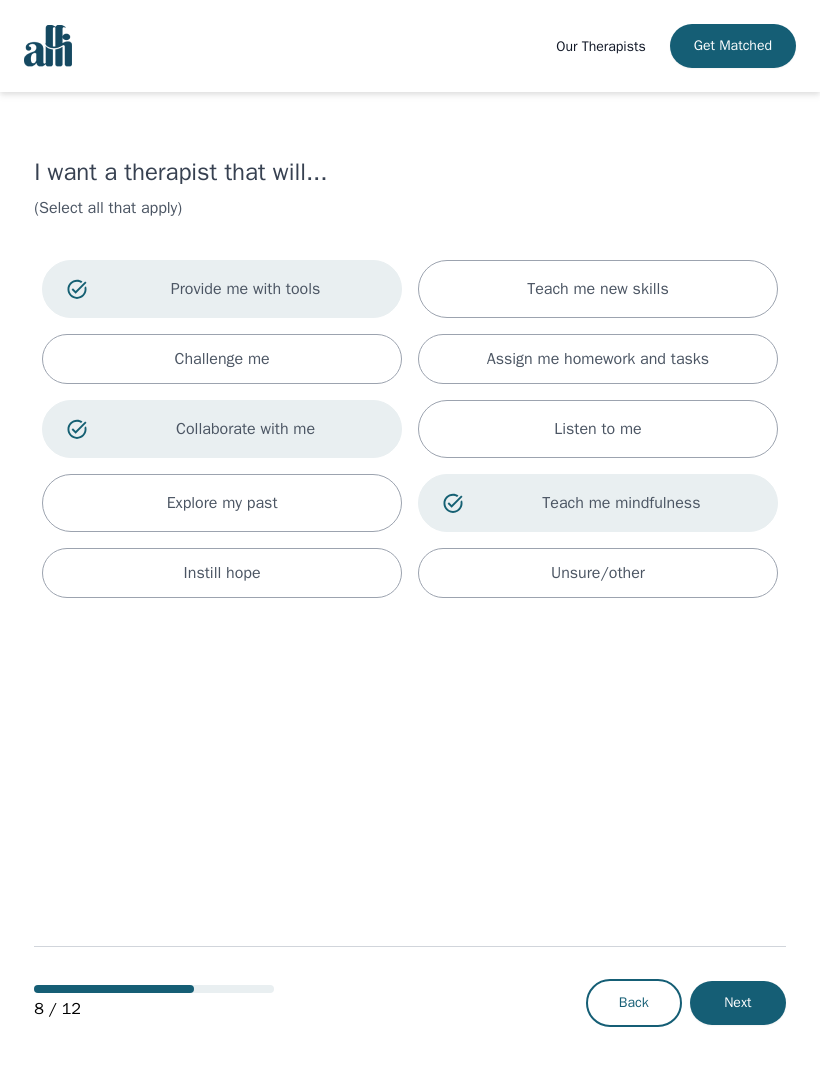 click on "Listen to me" at bounding box center (598, 429) 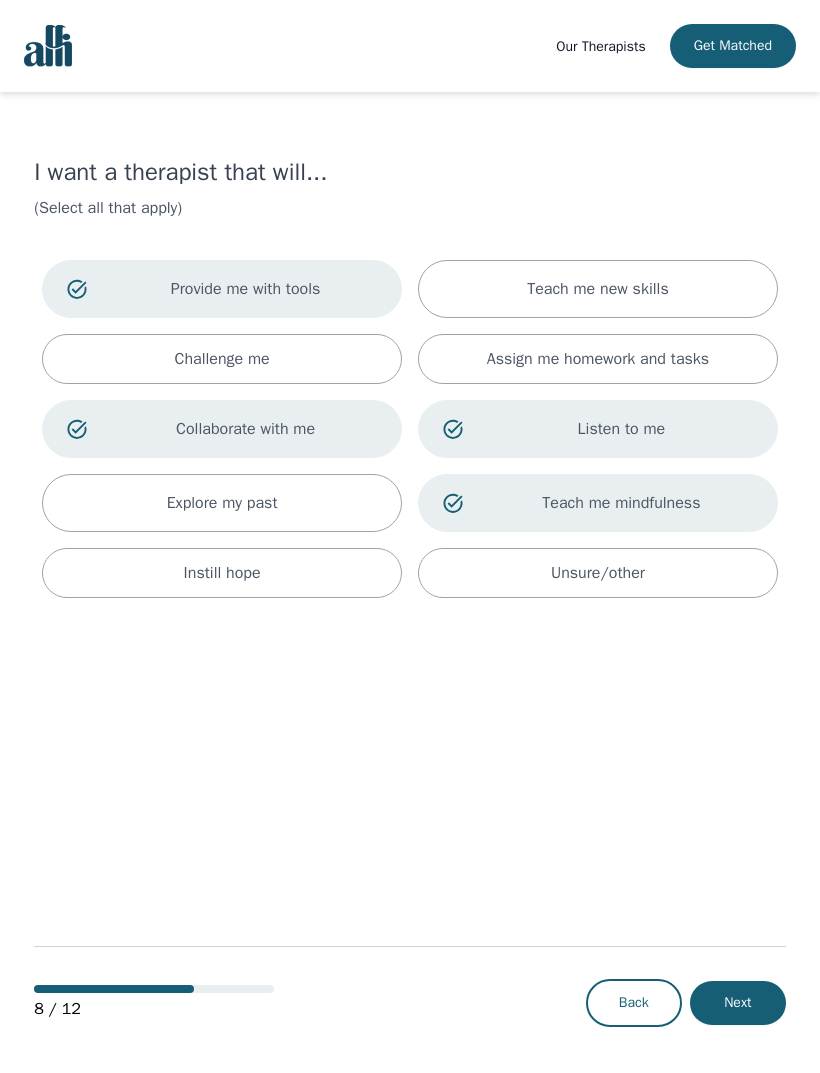 click on "Teach me new skills" at bounding box center [598, 289] 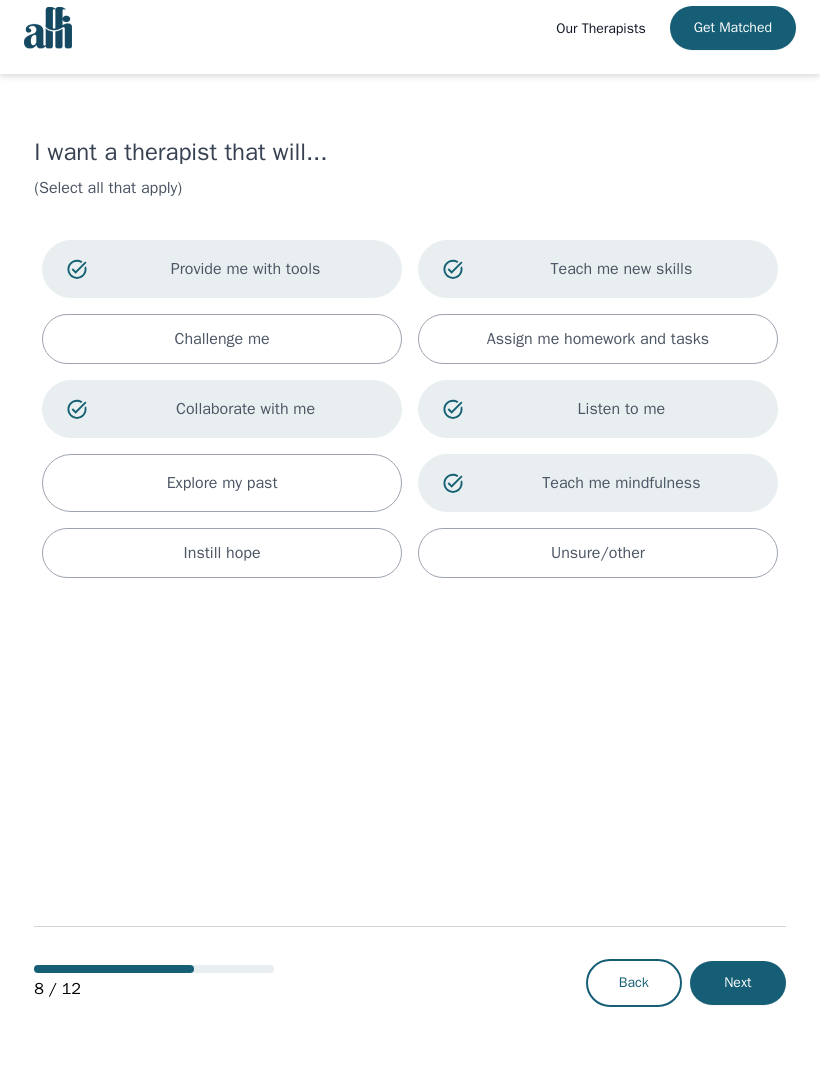 scroll, scrollTop: 2, scrollLeft: 0, axis: vertical 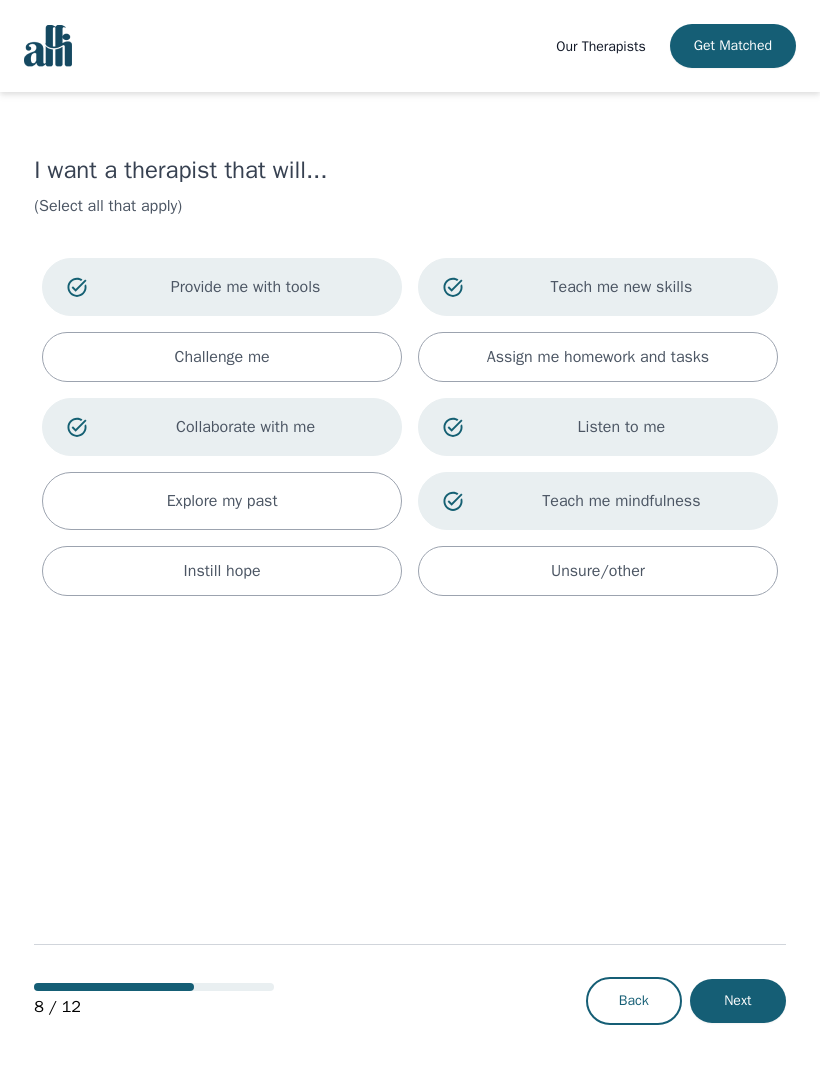 click on "Next" at bounding box center [738, 1001] 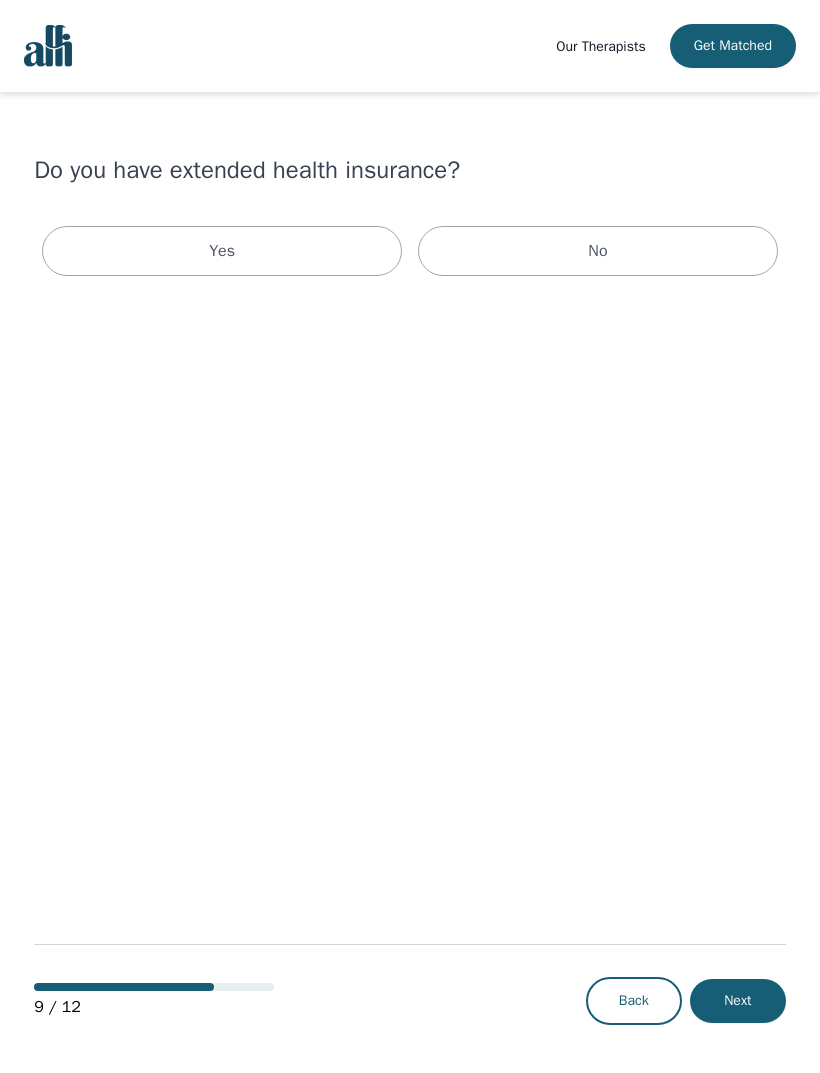 scroll, scrollTop: 0, scrollLeft: 0, axis: both 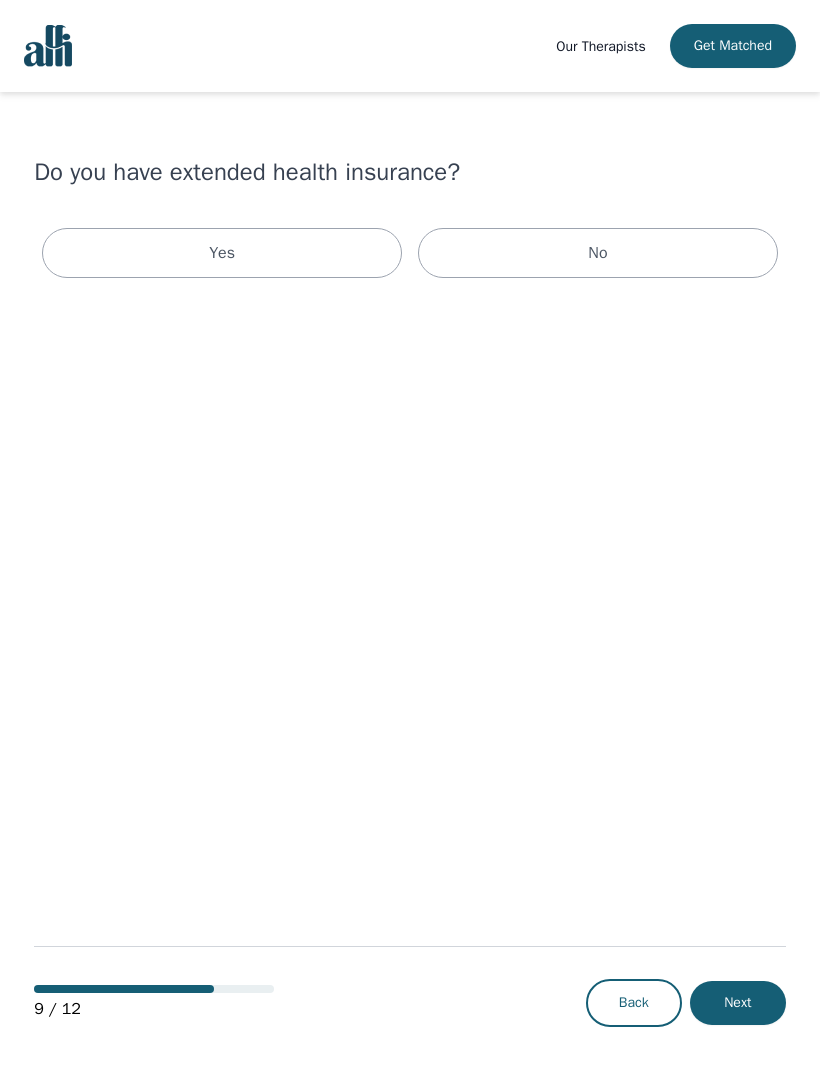 click on "Yes" at bounding box center (222, 253) 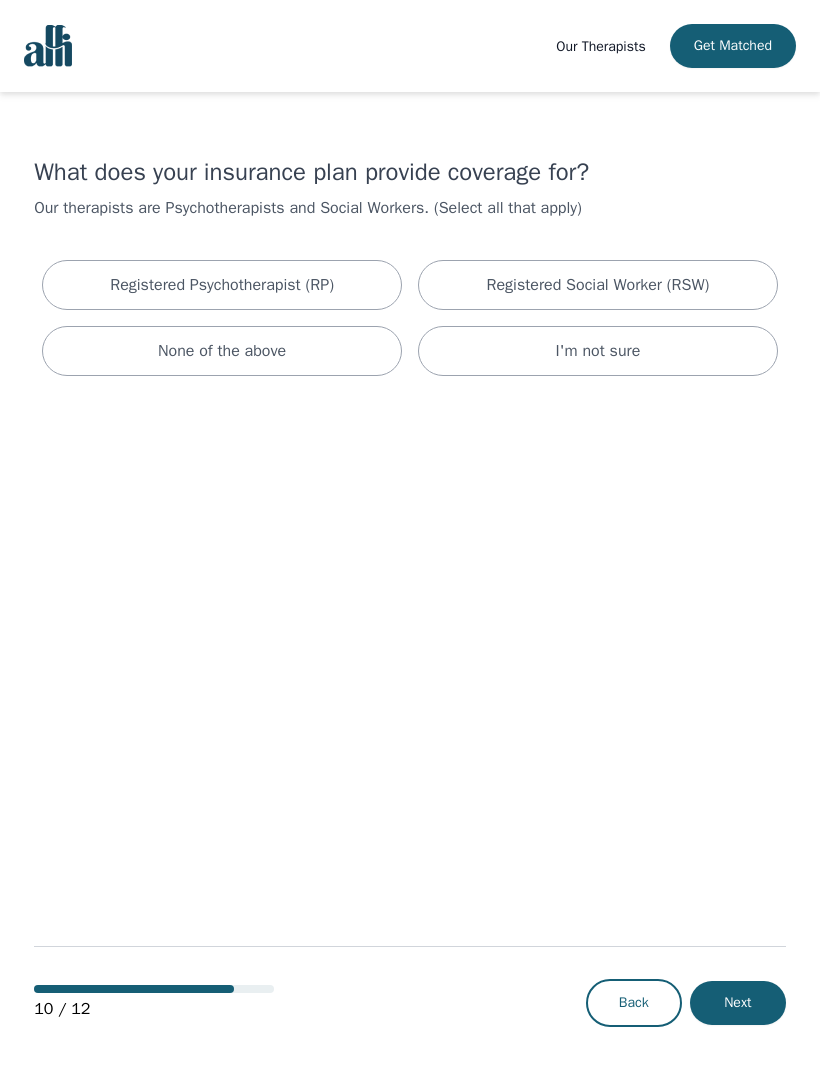 click on "Registered Psychotherapist (RP)" at bounding box center [222, 285] 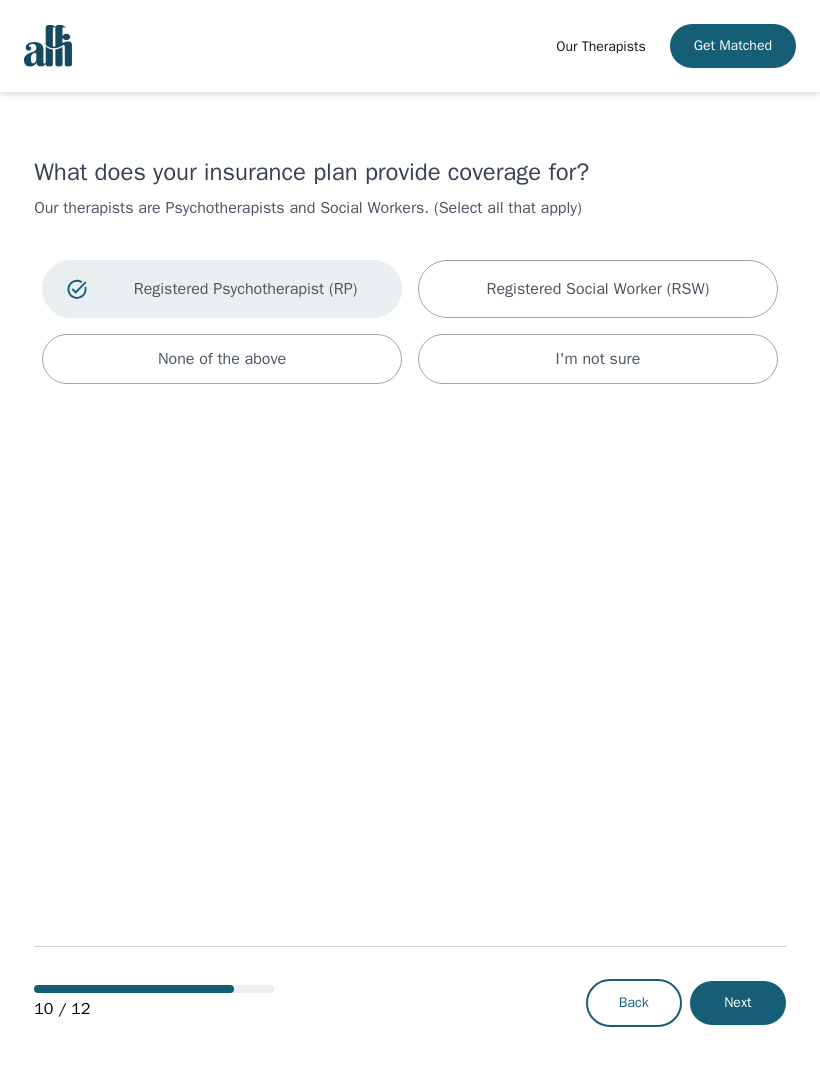 click on "Next" at bounding box center (738, 1003) 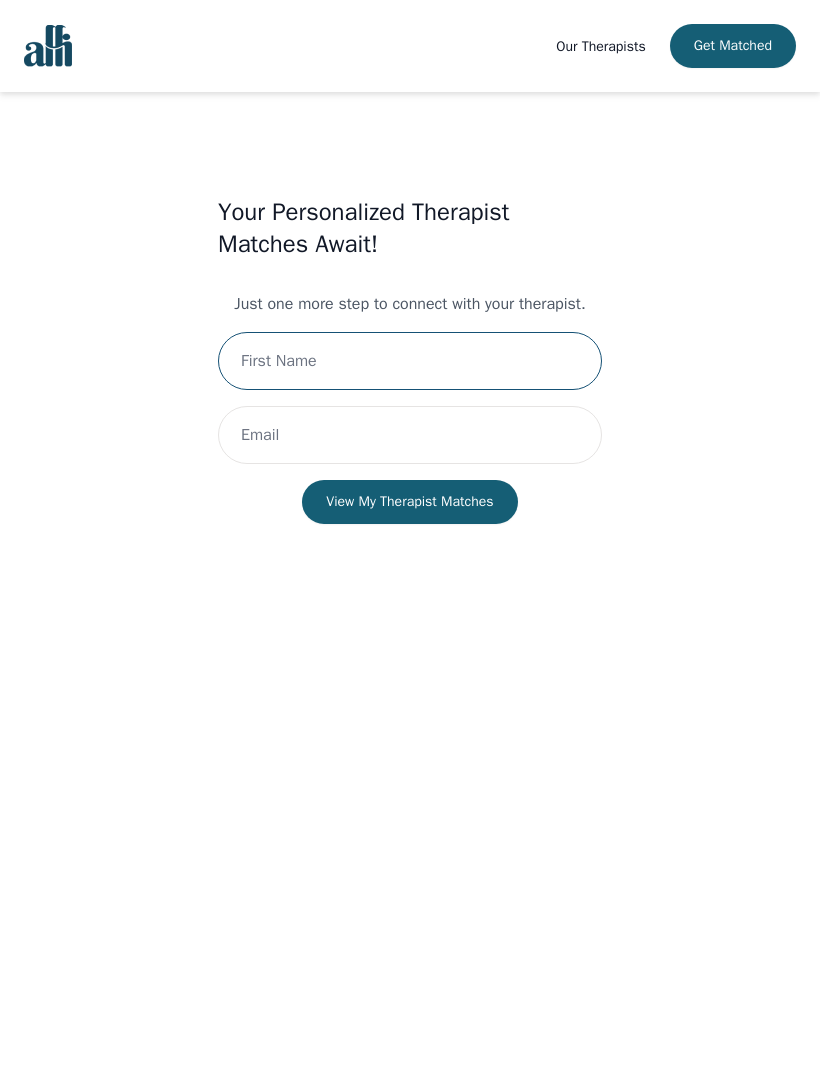 click at bounding box center (410, 361) 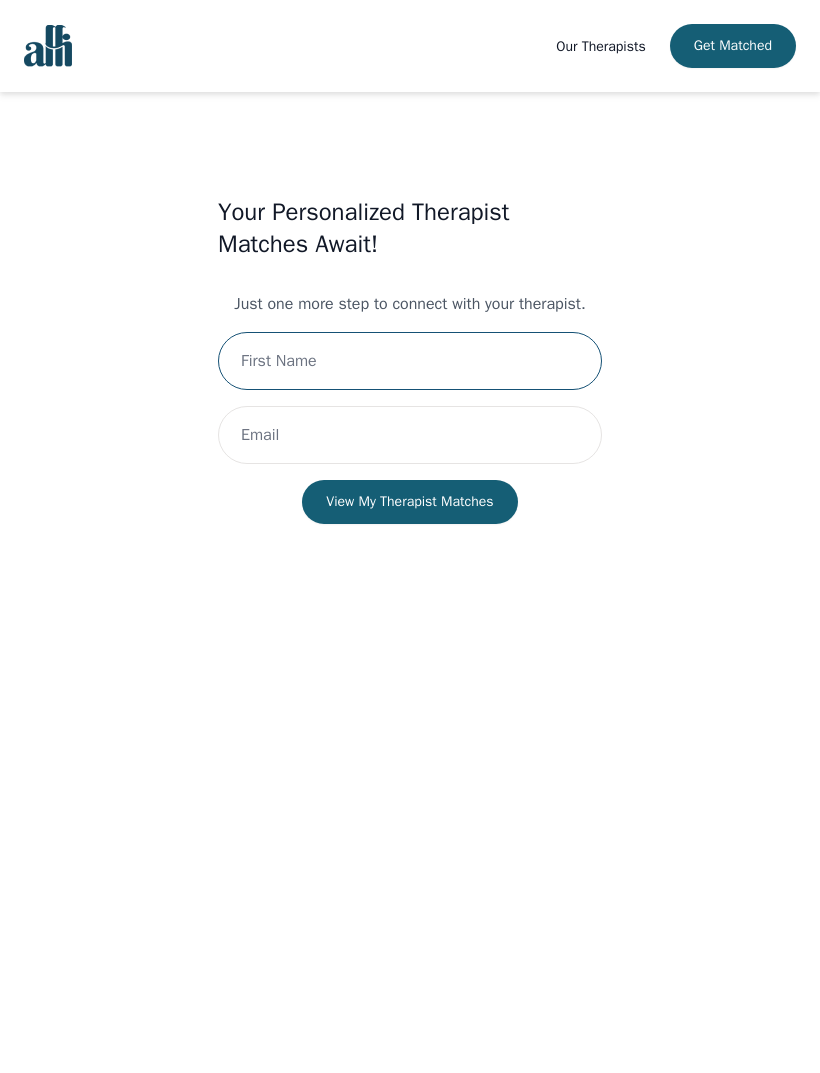 scroll, scrollTop: 2, scrollLeft: 0, axis: vertical 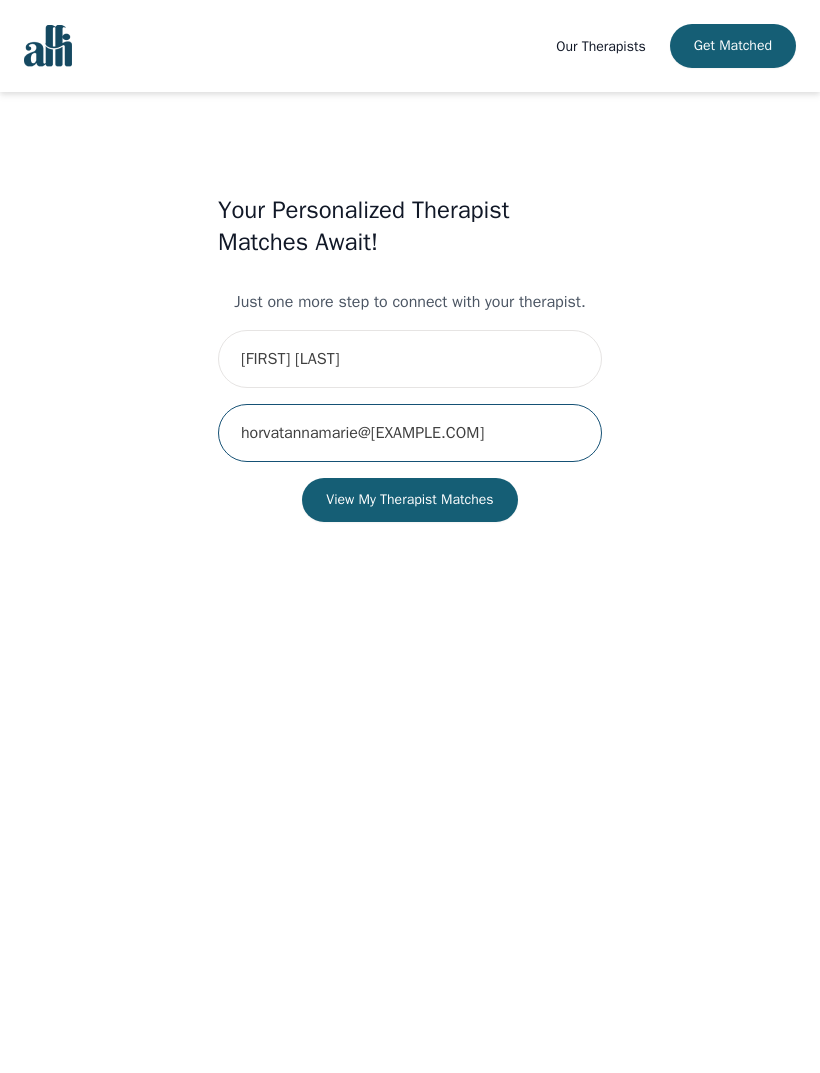 type on "horvatannamarie@[EXAMPLE.COM]" 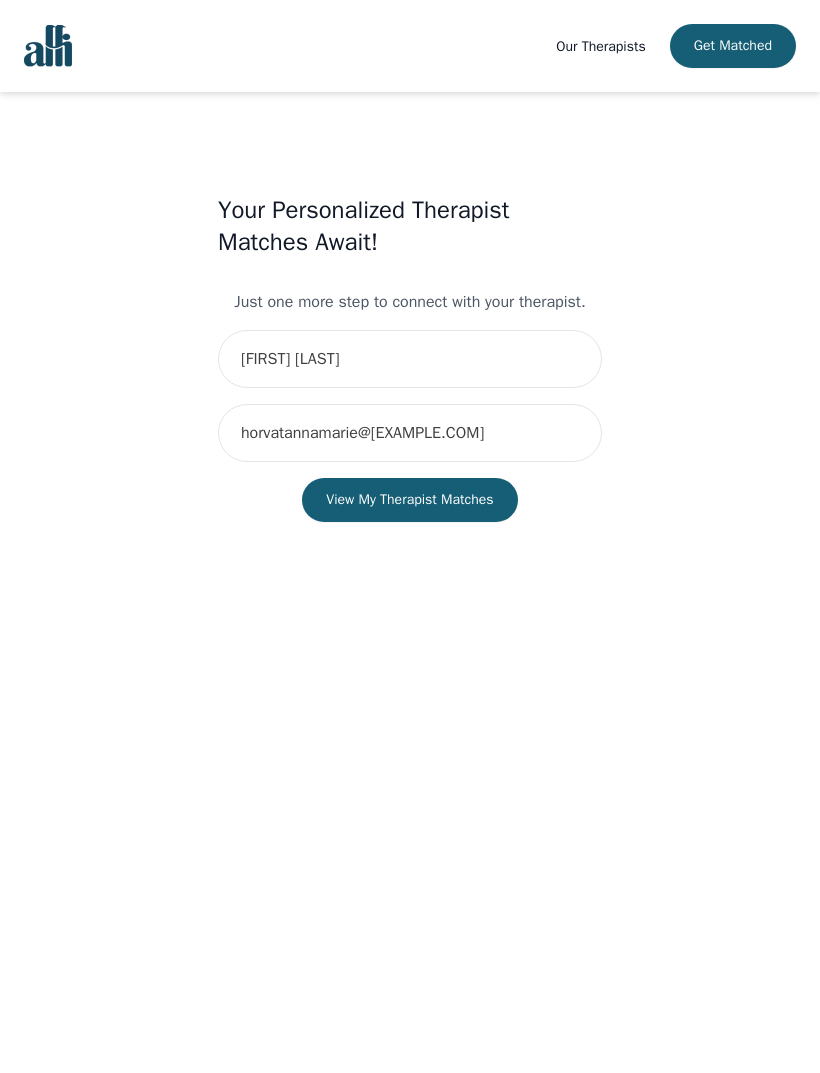 click on "View My Therapist Matches" at bounding box center [409, 500] 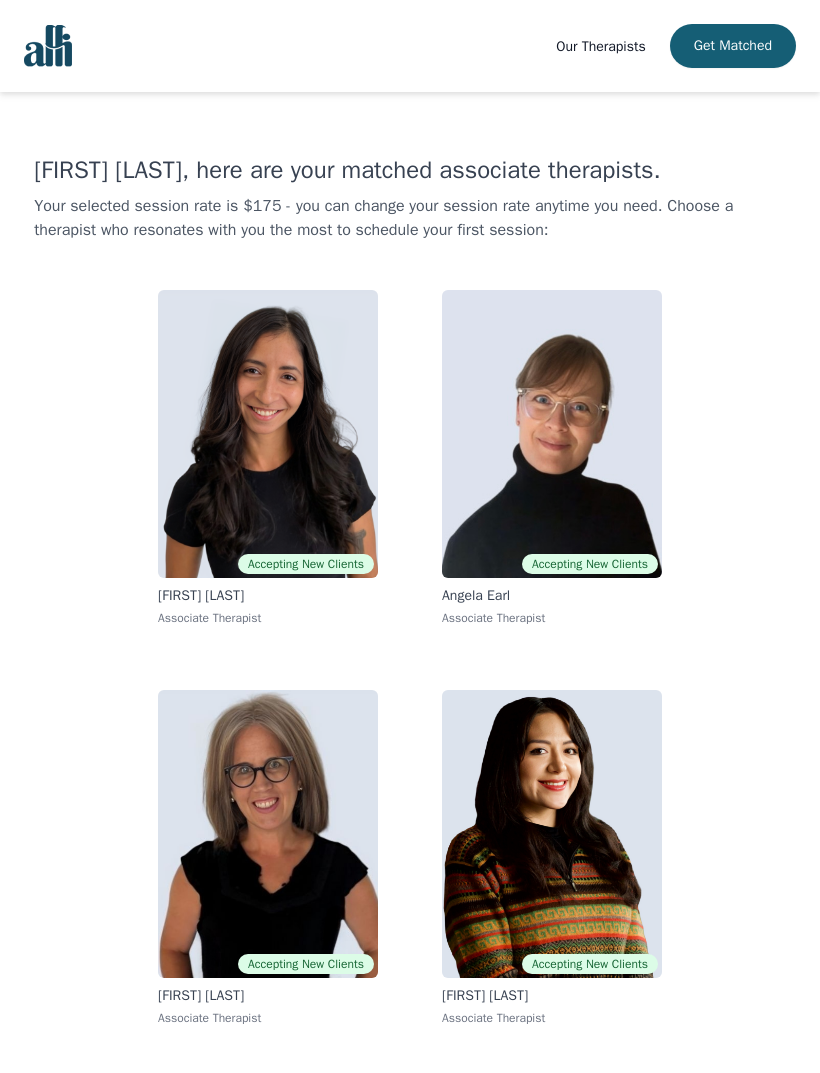 scroll, scrollTop: 57, scrollLeft: 0, axis: vertical 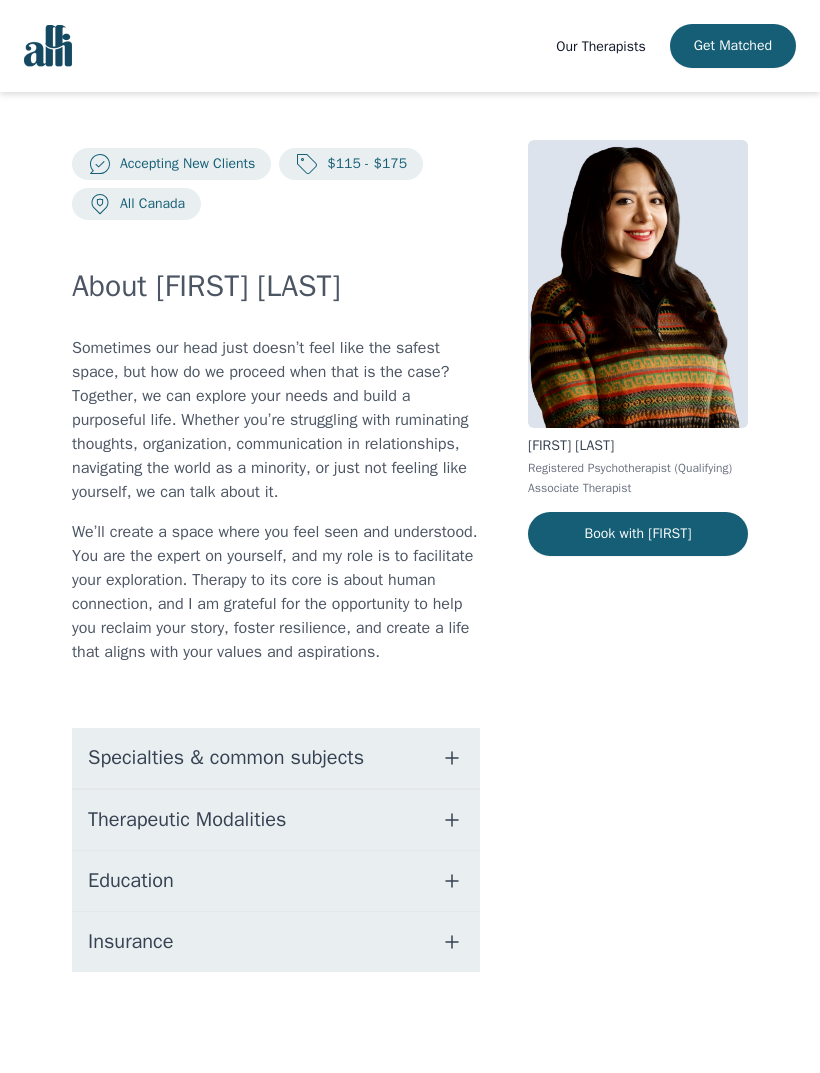 click on "Specialties & common subjects" at bounding box center [226, 758] 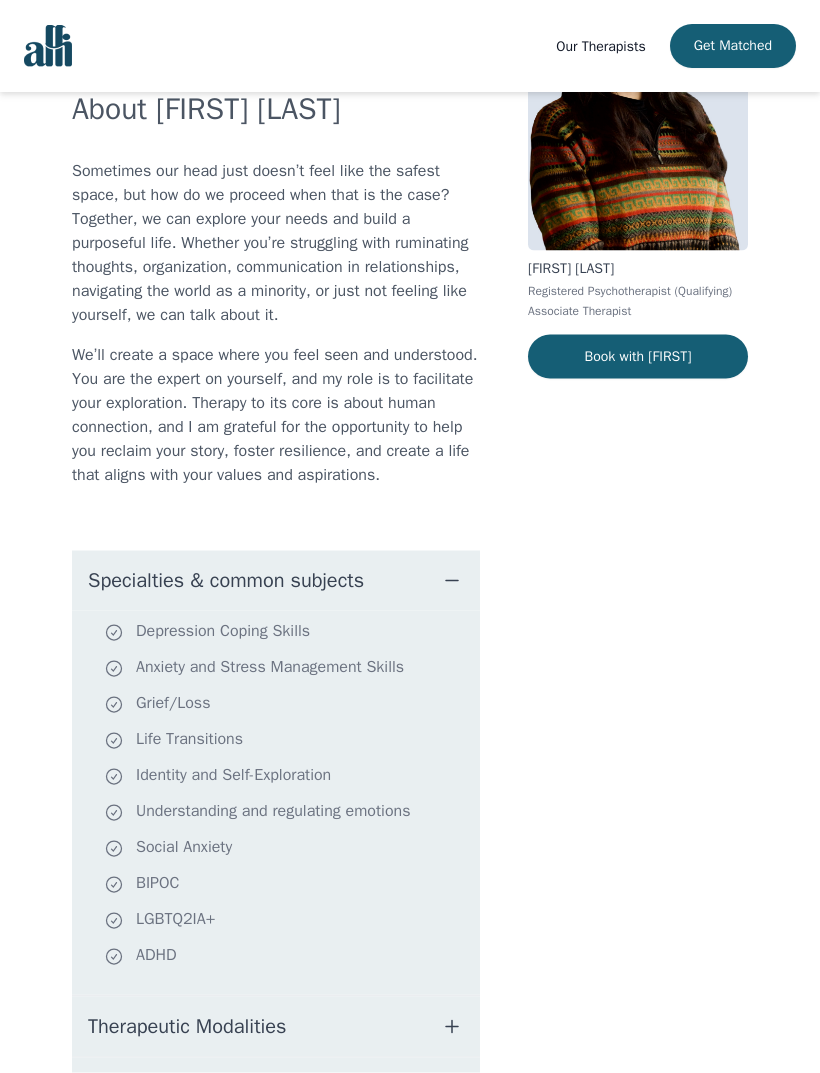 scroll, scrollTop: 181, scrollLeft: 0, axis: vertical 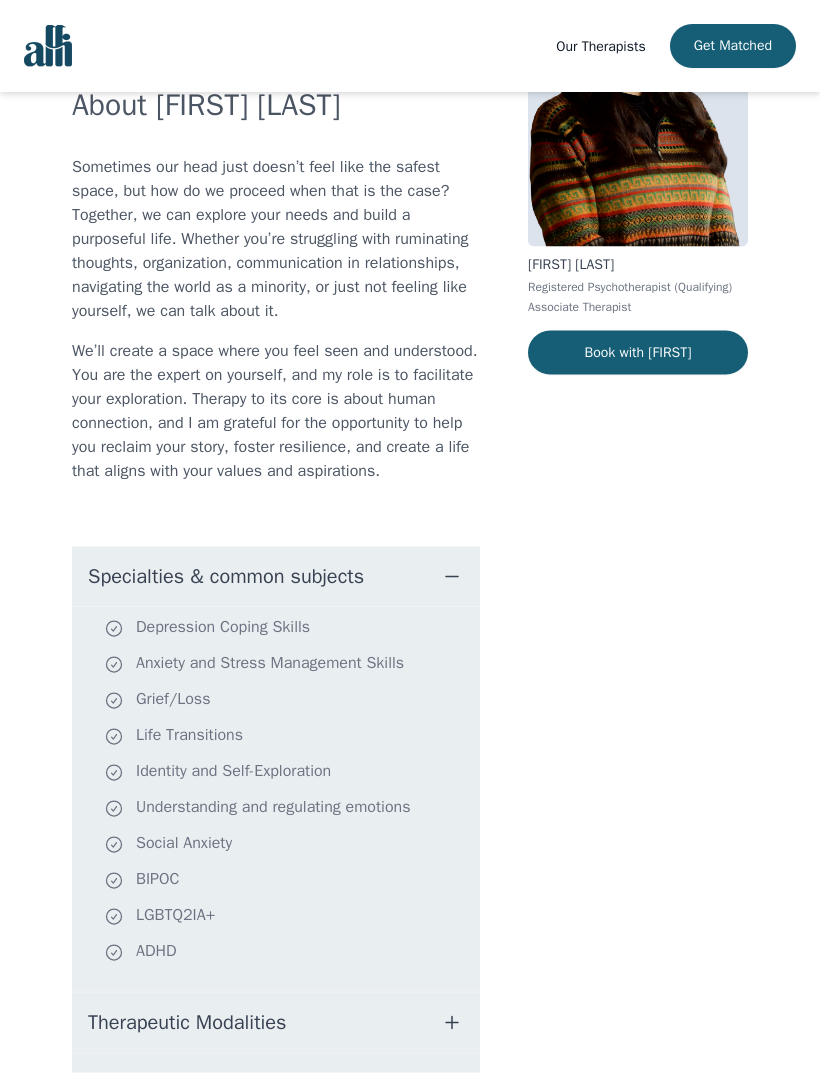 click on "Specialties & common subjects" at bounding box center (226, 577) 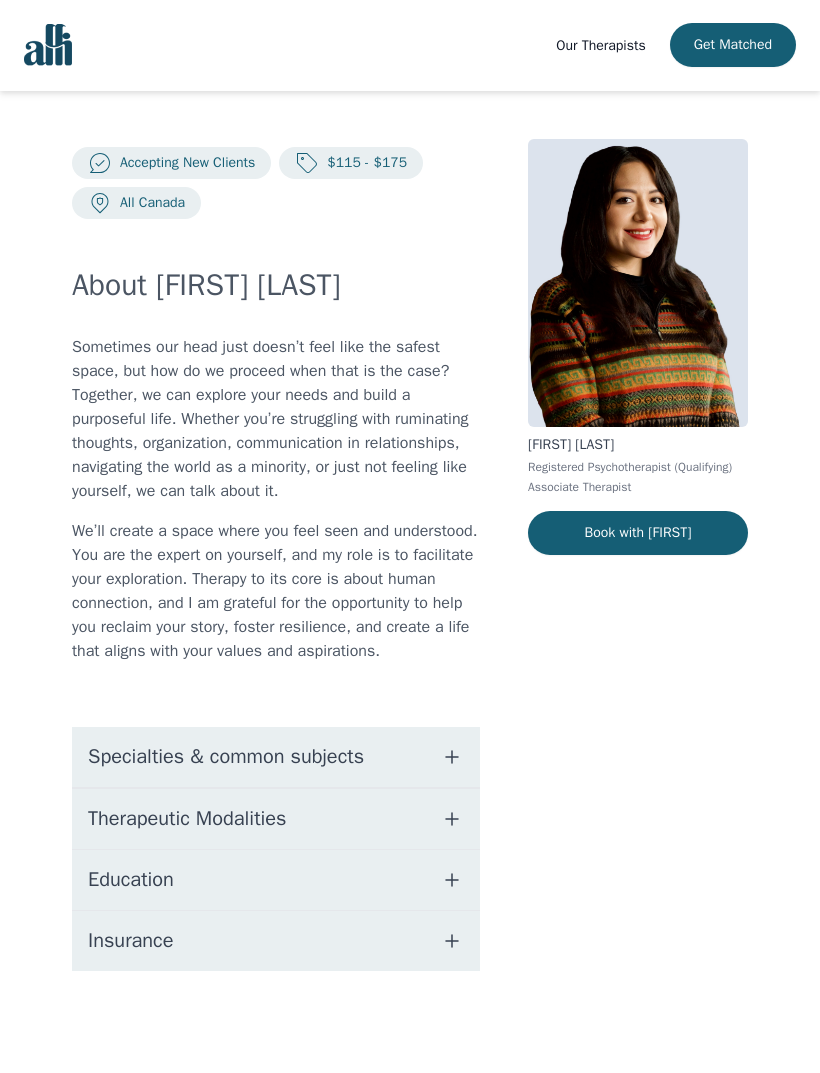 scroll, scrollTop: 19, scrollLeft: 0, axis: vertical 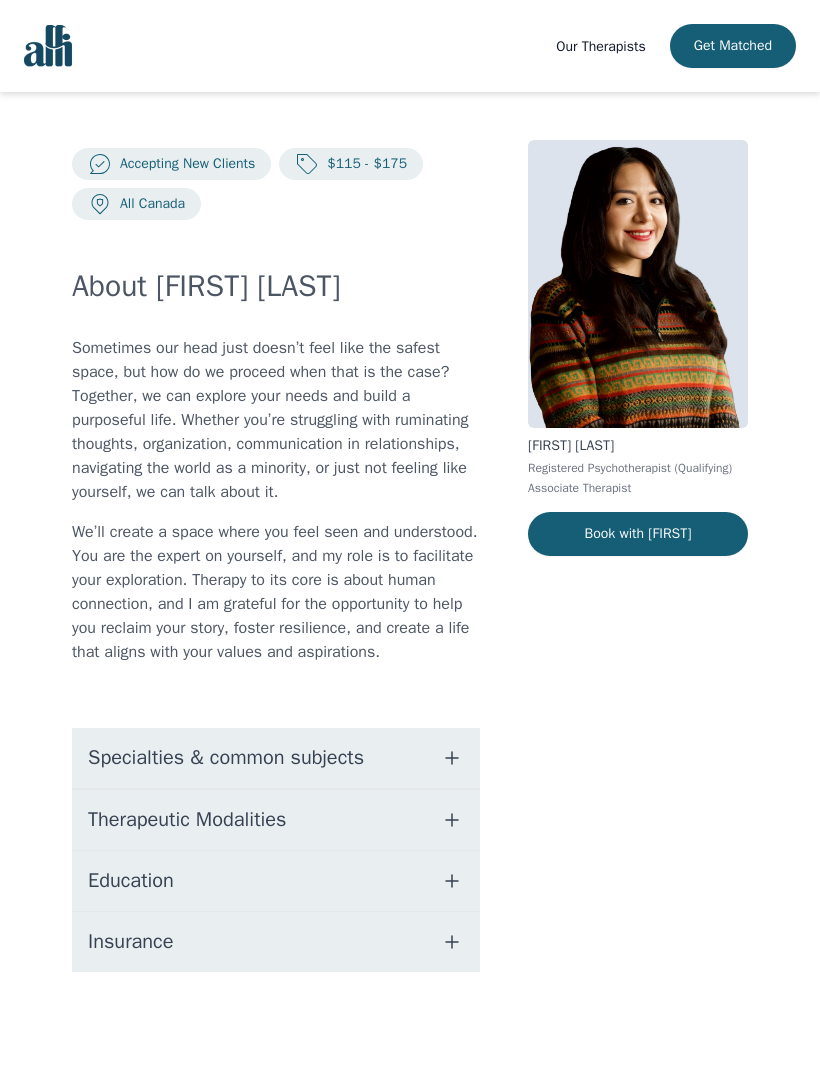 click on "Therapeutic Modalities" at bounding box center [187, 820] 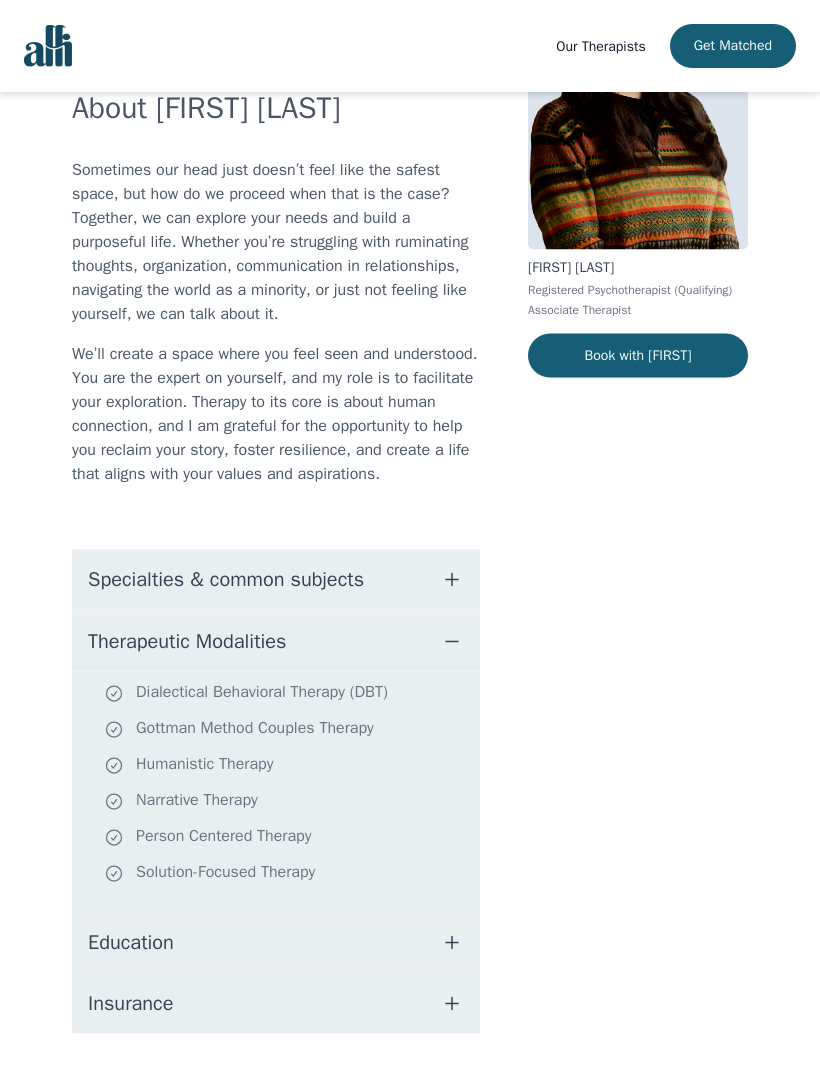 scroll, scrollTop: 180, scrollLeft: 0, axis: vertical 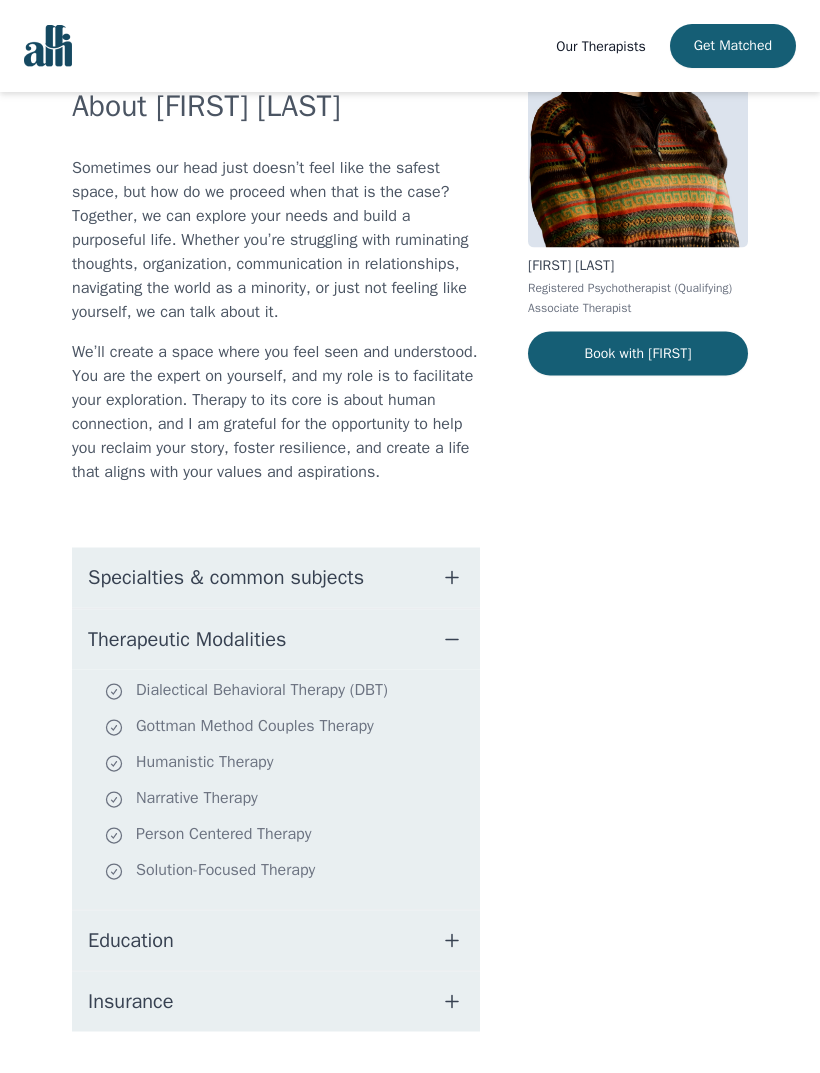 click on "Therapeutic Modalities" at bounding box center [276, 640] 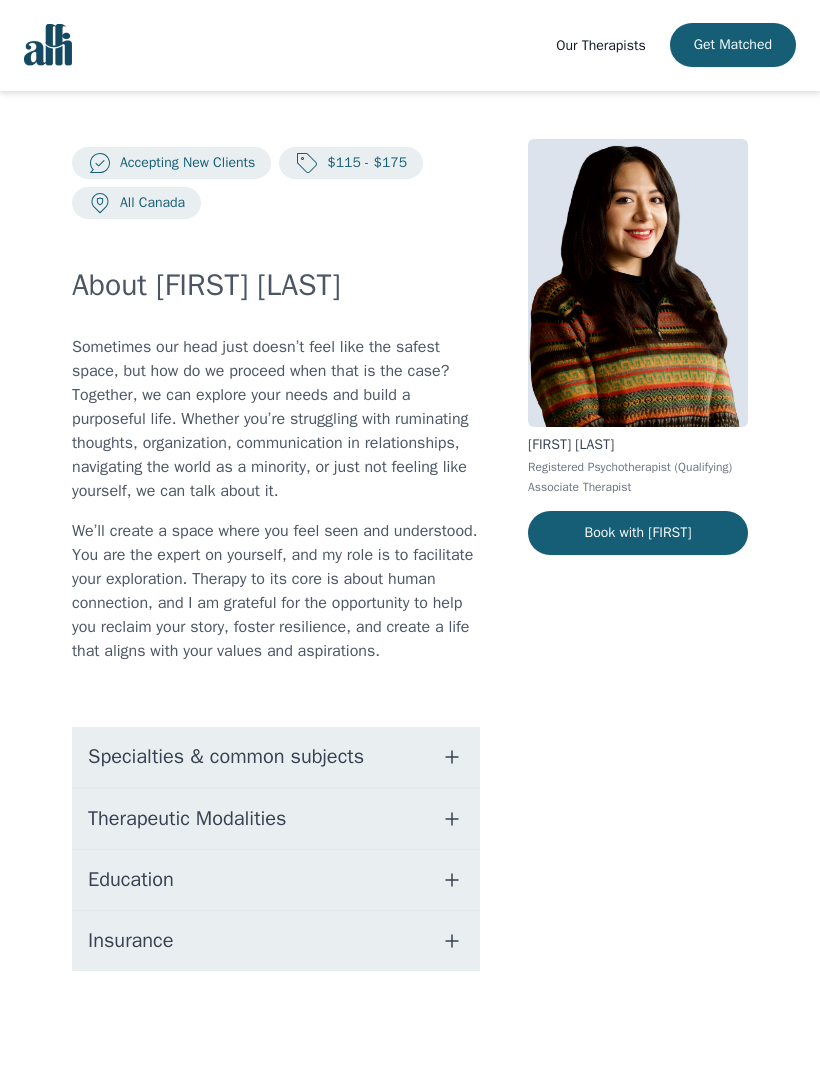 scroll, scrollTop: 19, scrollLeft: 0, axis: vertical 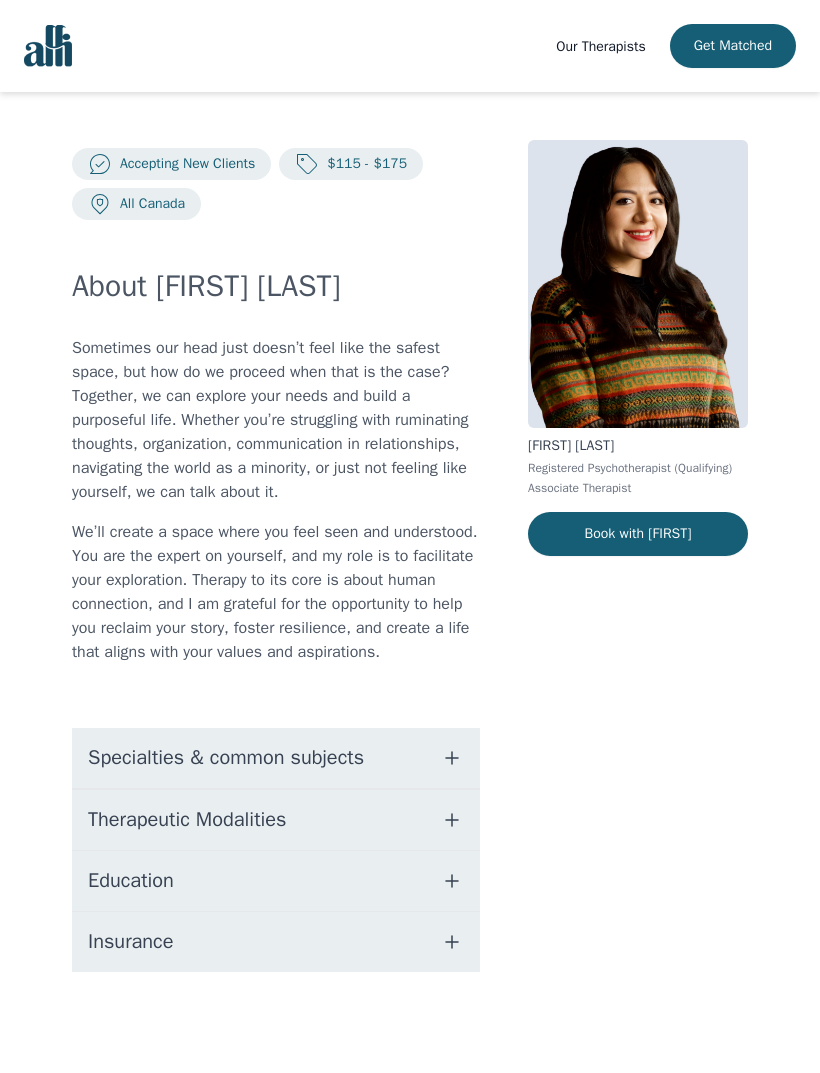 click on "Education" at bounding box center [131, 881] 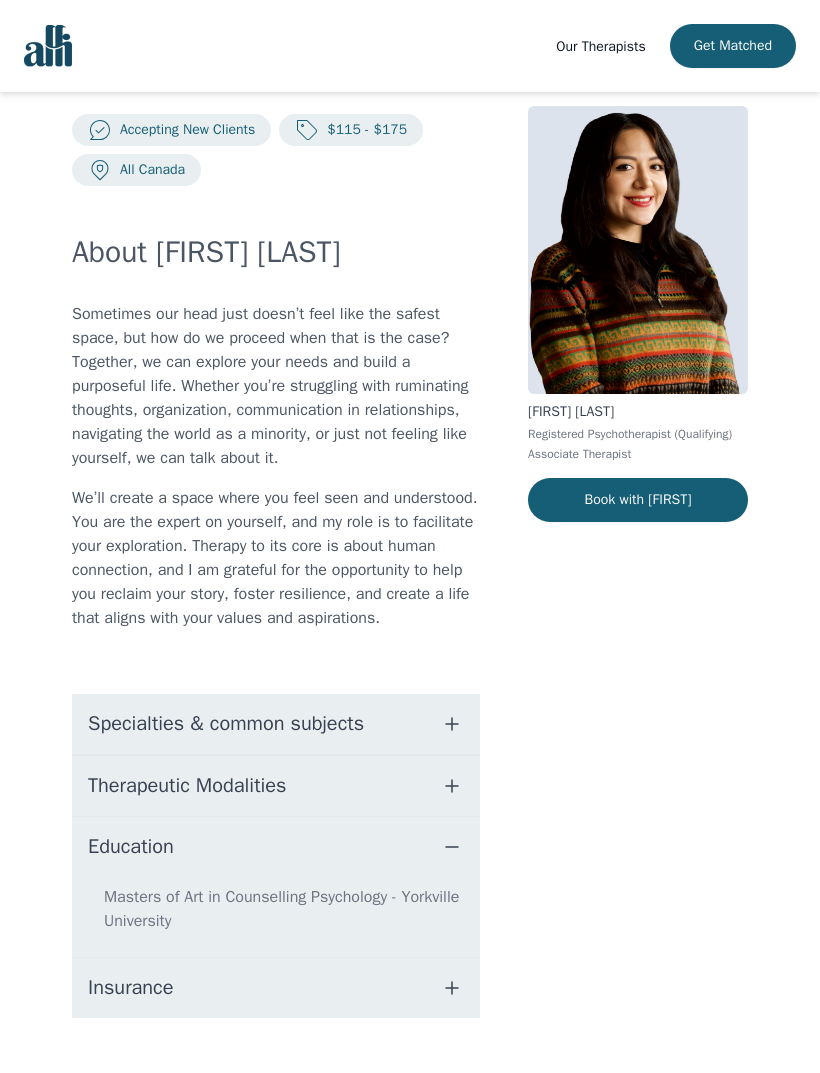 click on "Education" at bounding box center (131, 847) 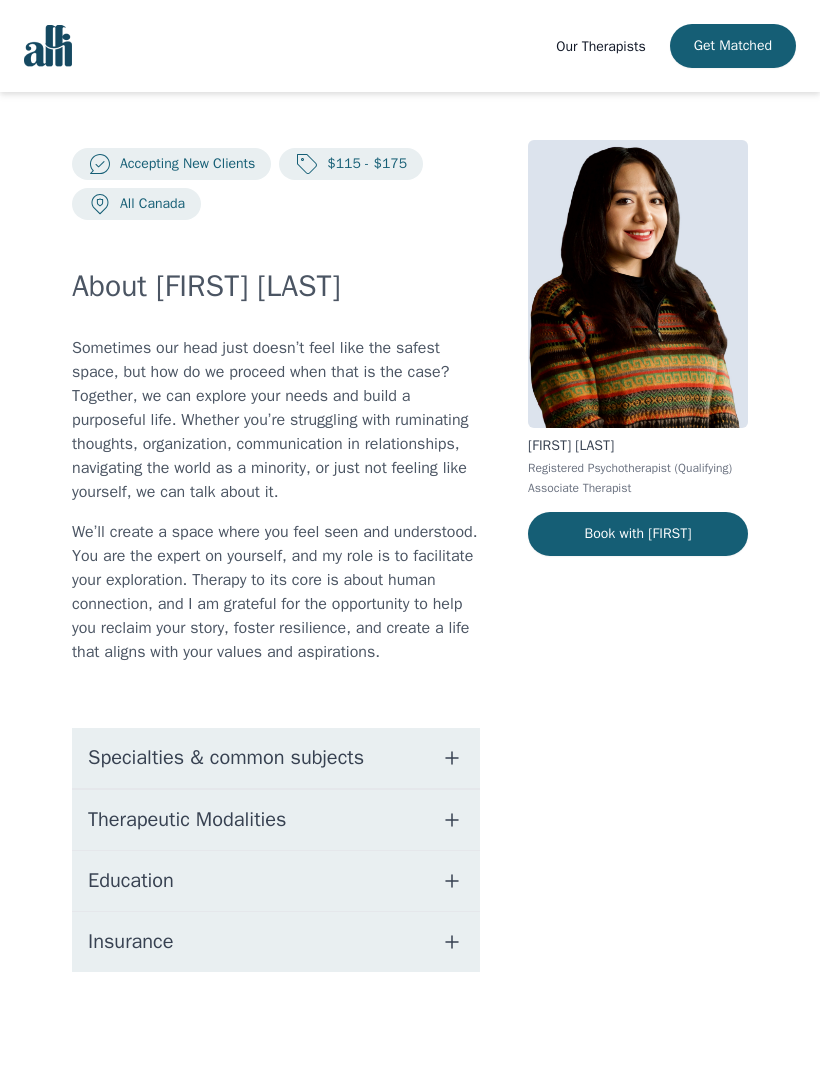 click on "Insurance" at bounding box center (130, 942) 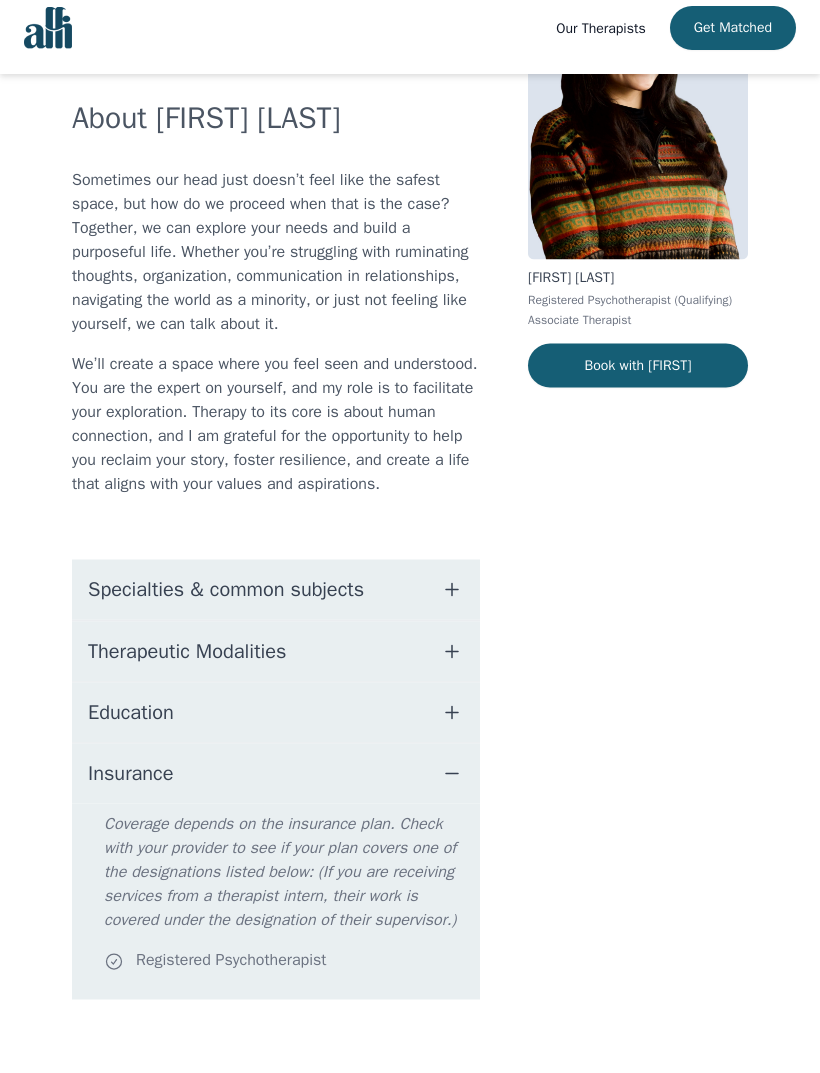 scroll, scrollTop: 150, scrollLeft: 0, axis: vertical 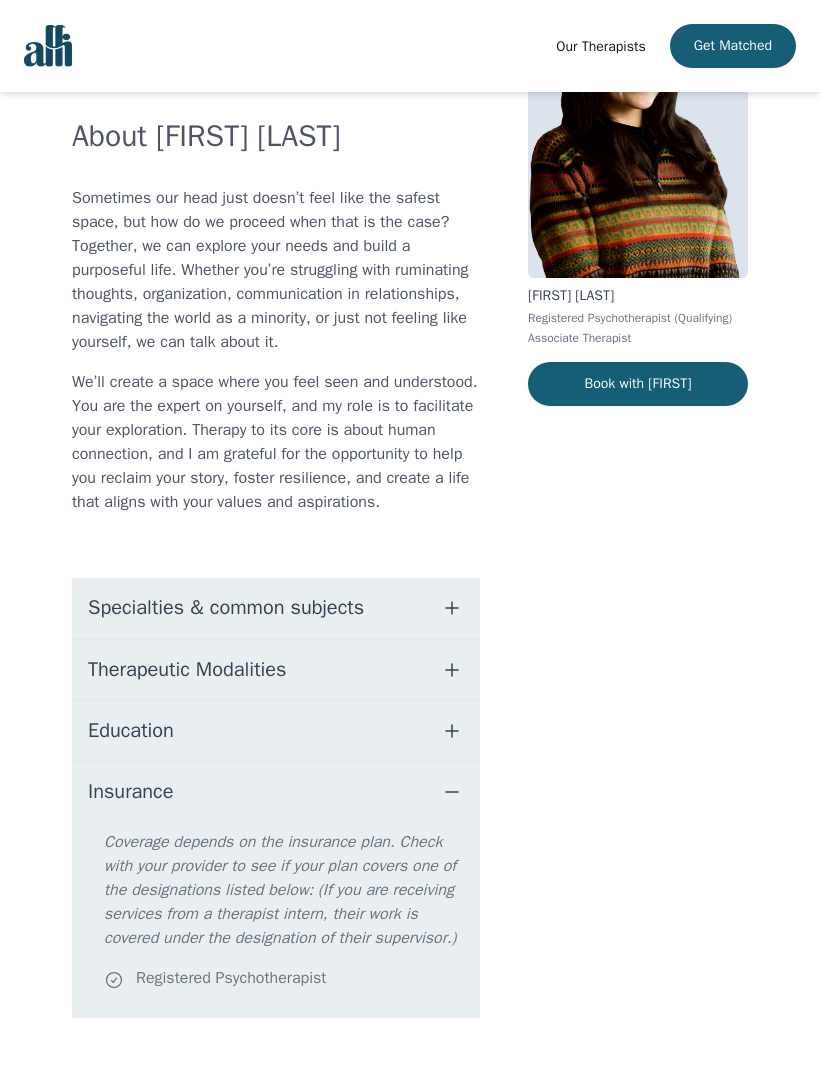 click on "Insurance" at bounding box center (130, 792) 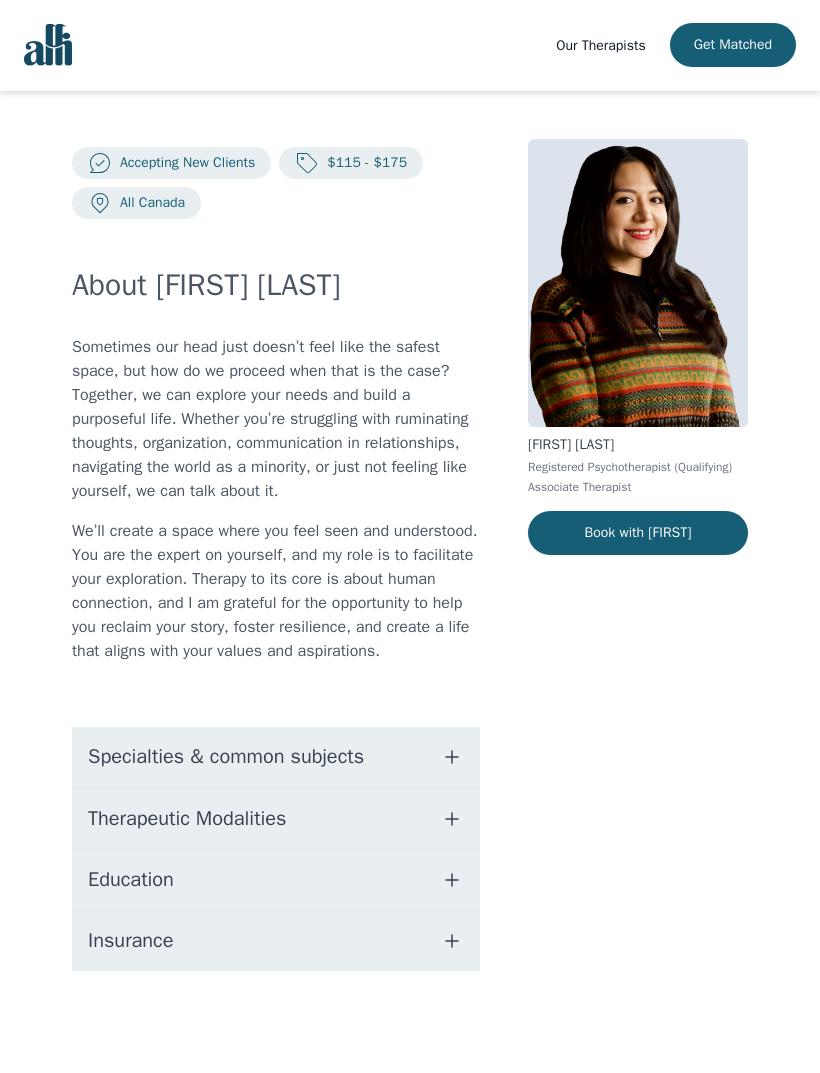 scroll, scrollTop: 19, scrollLeft: 0, axis: vertical 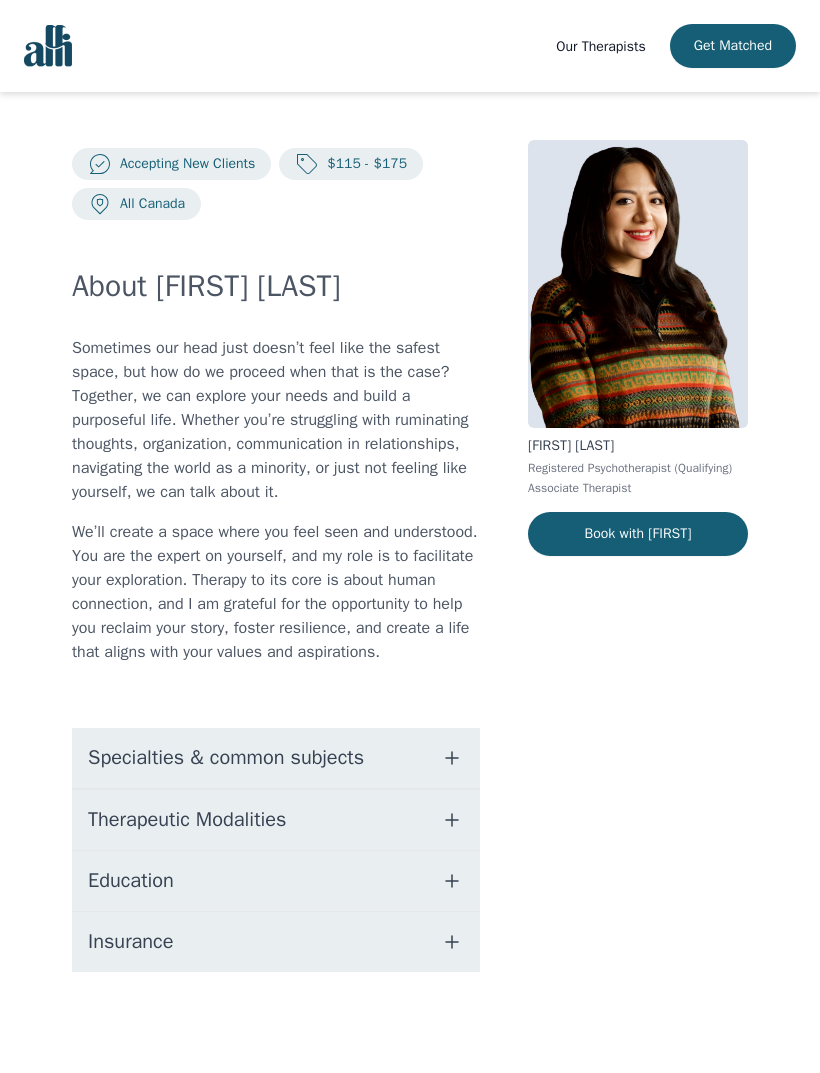 click on "Book with [FIRST]" at bounding box center (638, 534) 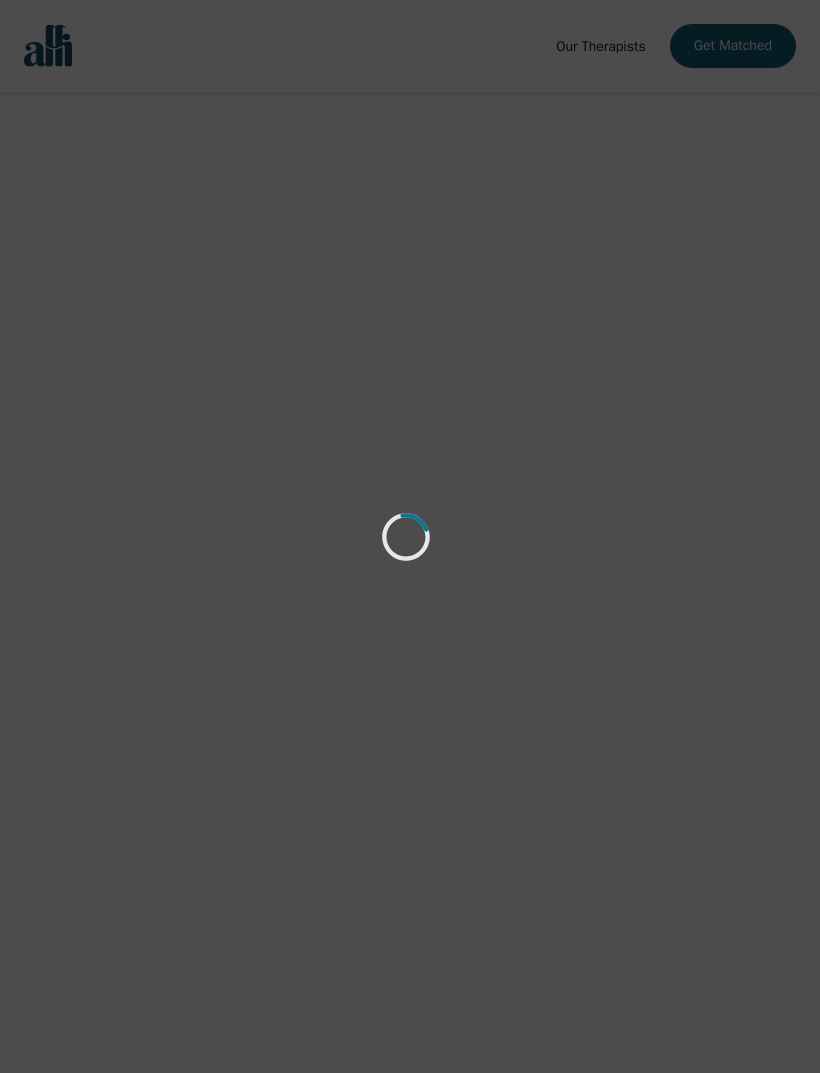 scroll, scrollTop: 0, scrollLeft: 0, axis: both 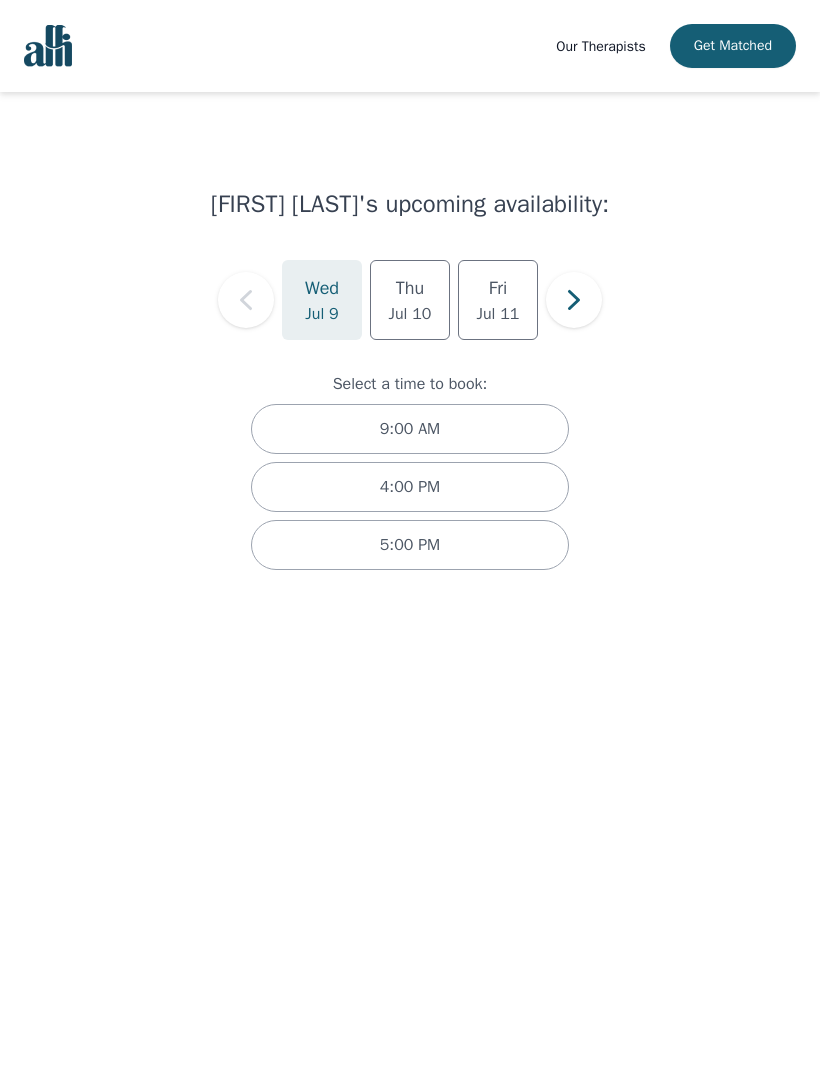 click on "4:00 PM" at bounding box center [410, 487] 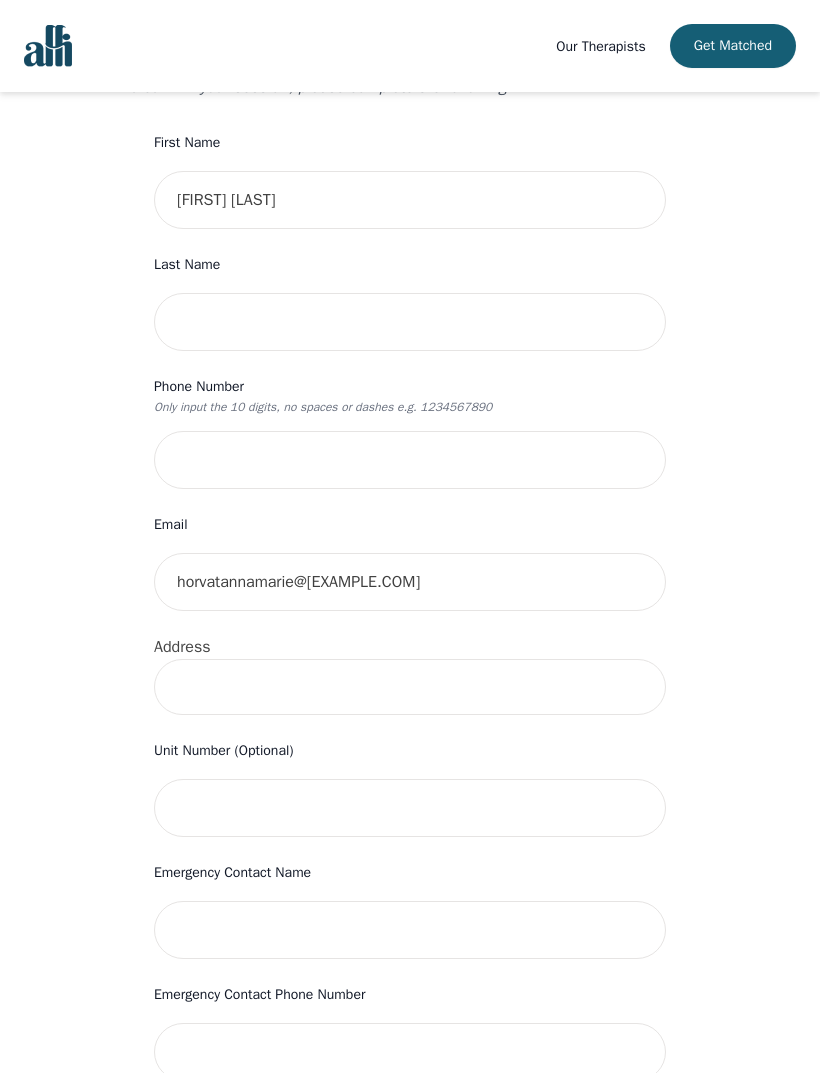 scroll, scrollTop: 0, scrollLeft: 0, axis: both 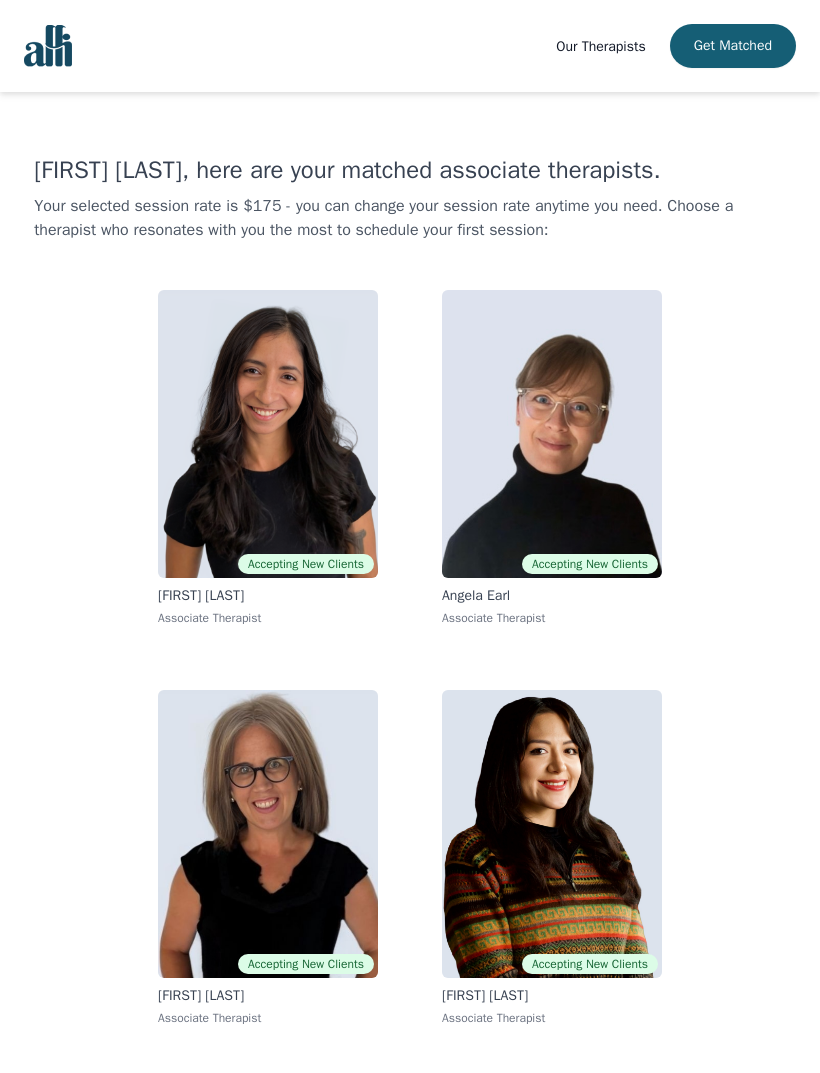 click at bounding box center (268, 434) 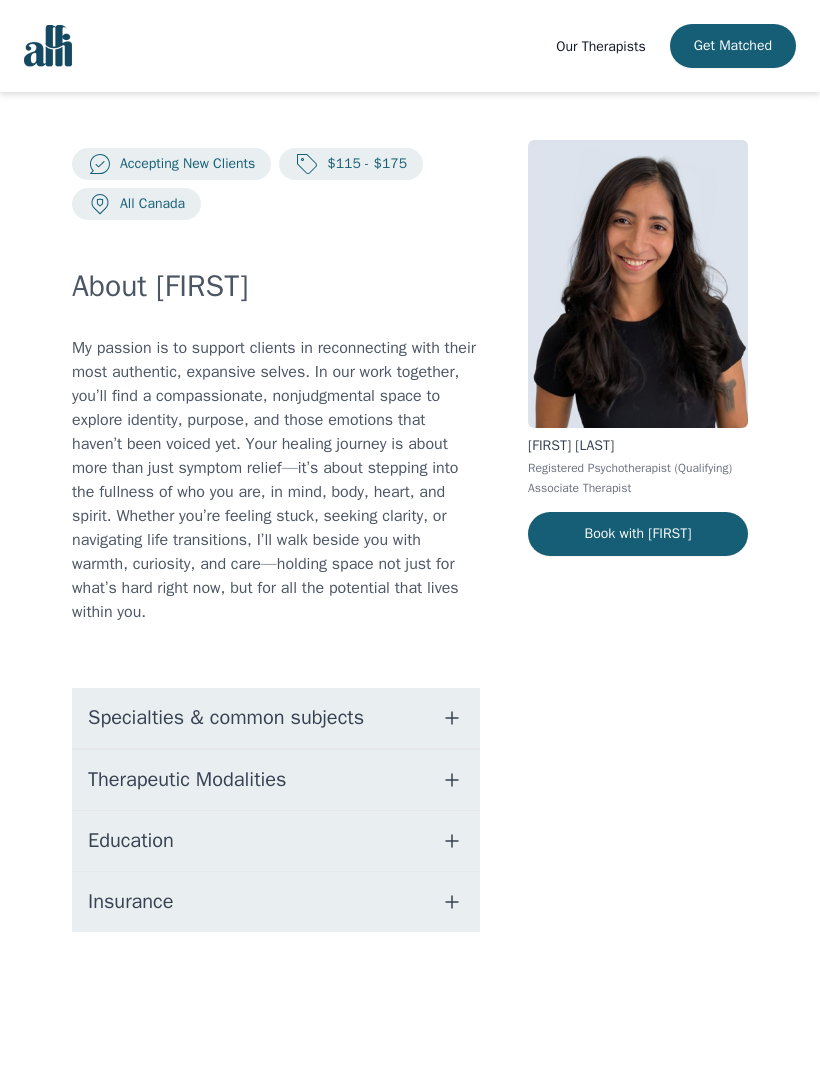 scroll, scrollTop: 0, scrollLeft: 0, axis: both 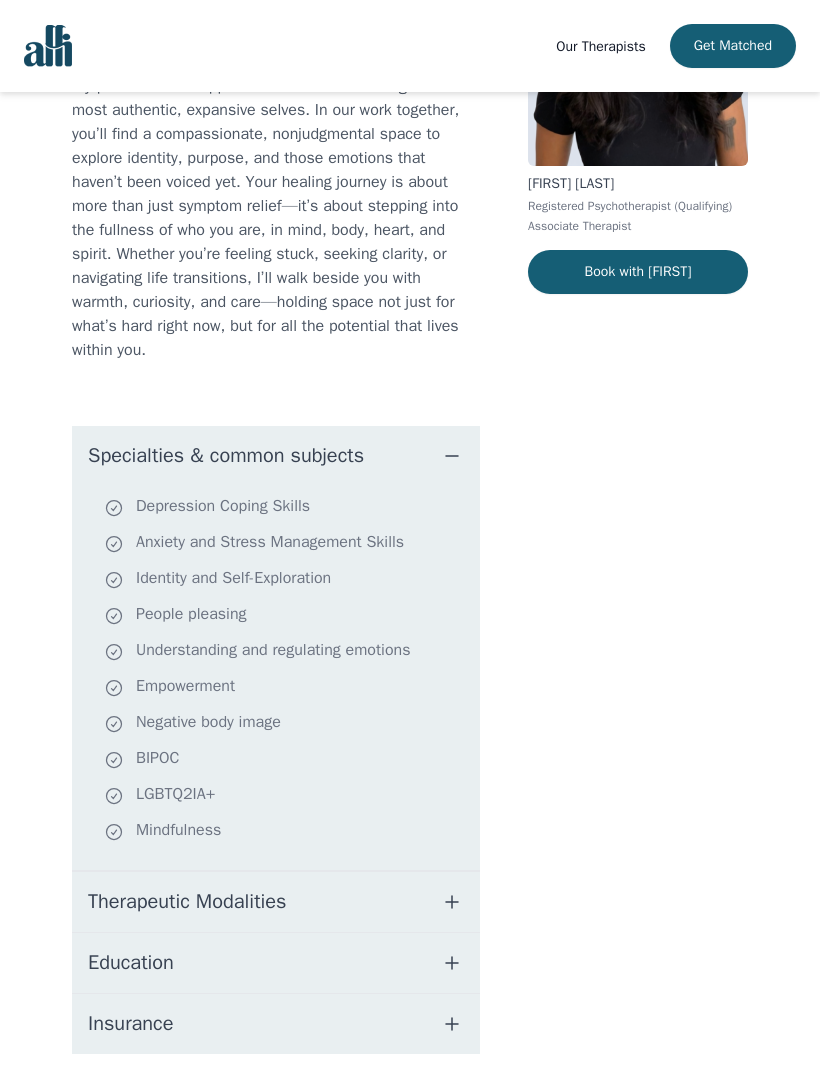 click on "Therapeutic Modalities" at bounding box center [187, 902] 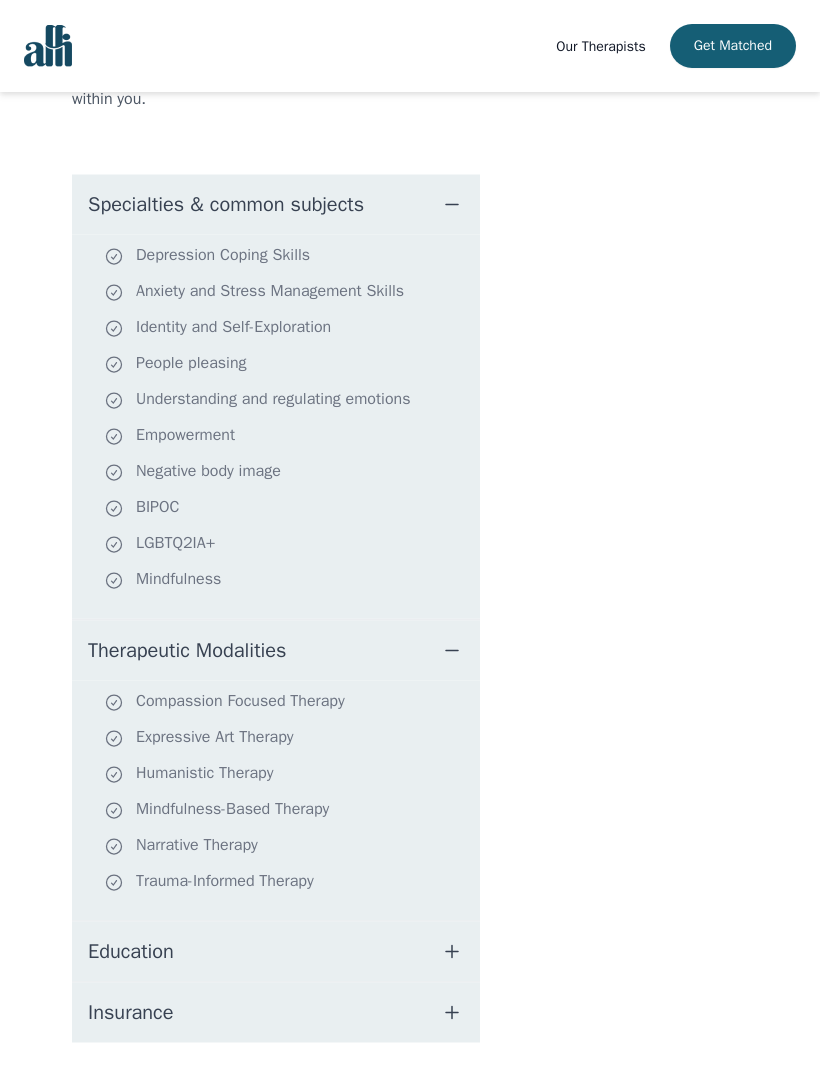 scroll, scrollTop: 514, scrollLeft: 0, axis: vertical 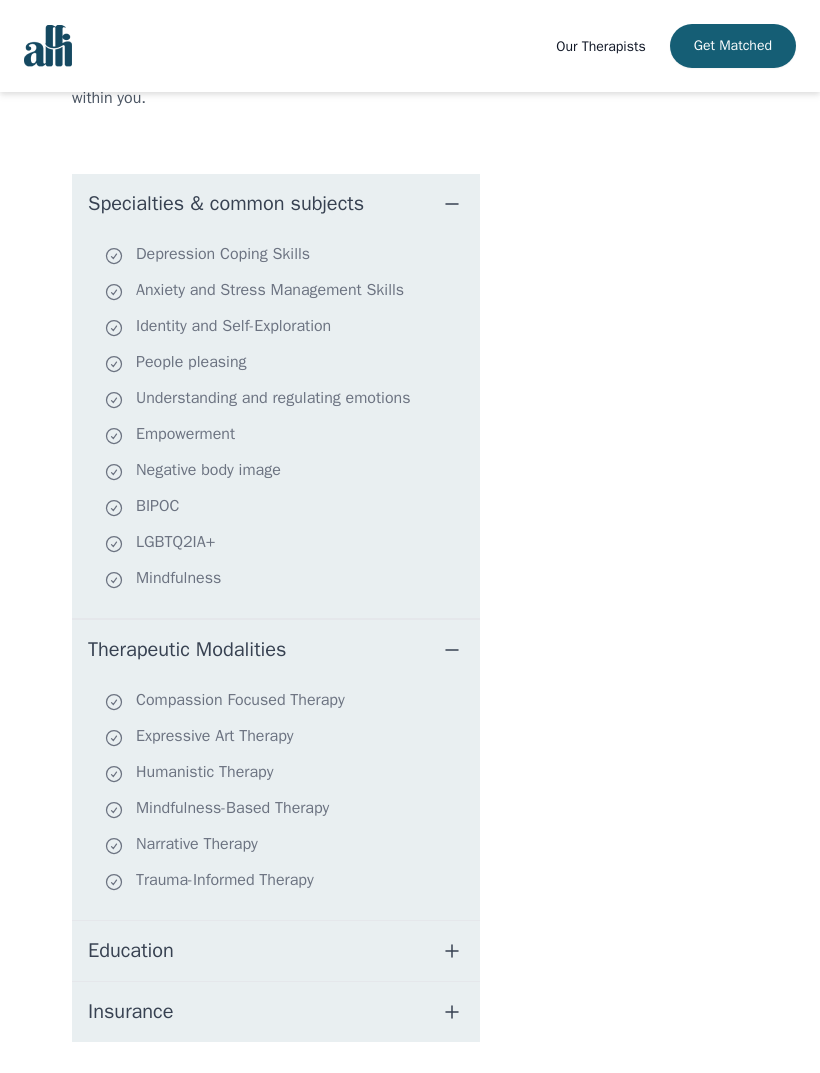 click on "Education" at bounding box center (131, 951) 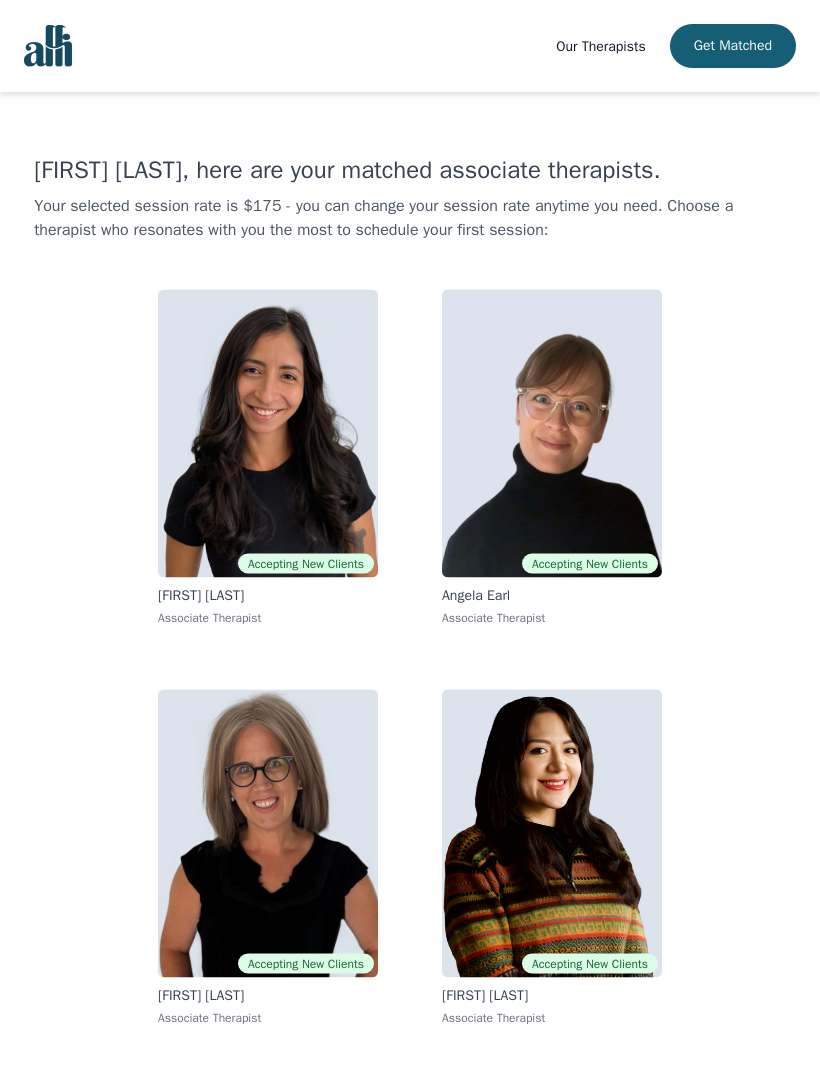 scroll, scrollTop: 67, scrollLeft: 0, axis: vertical 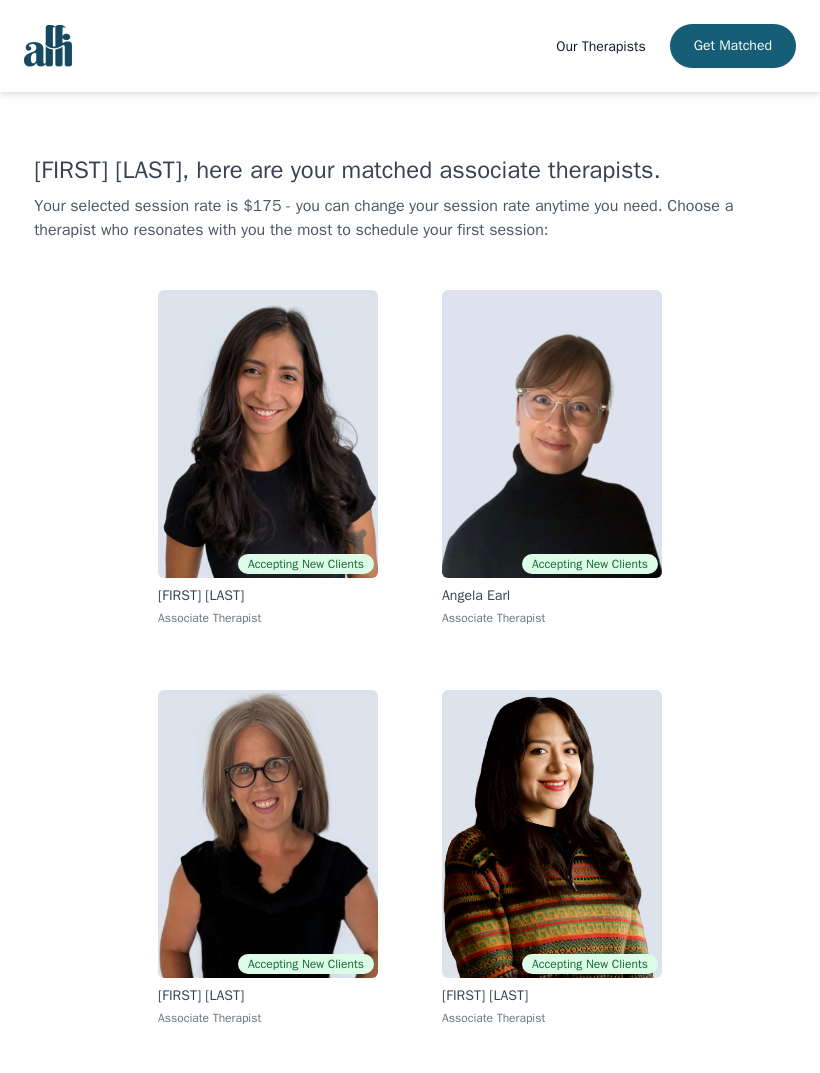 click at bounding box center [552, 434] 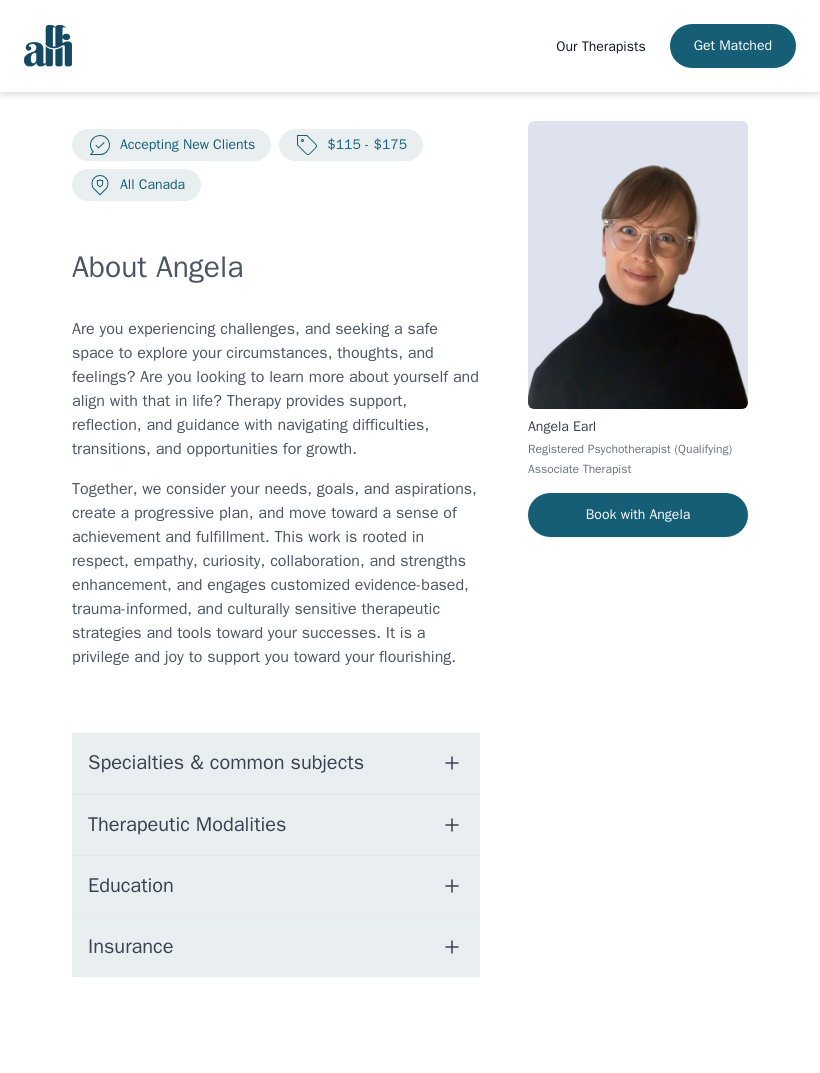 scroll, scrollTop: 0, scrollLeft: 0, axis: both 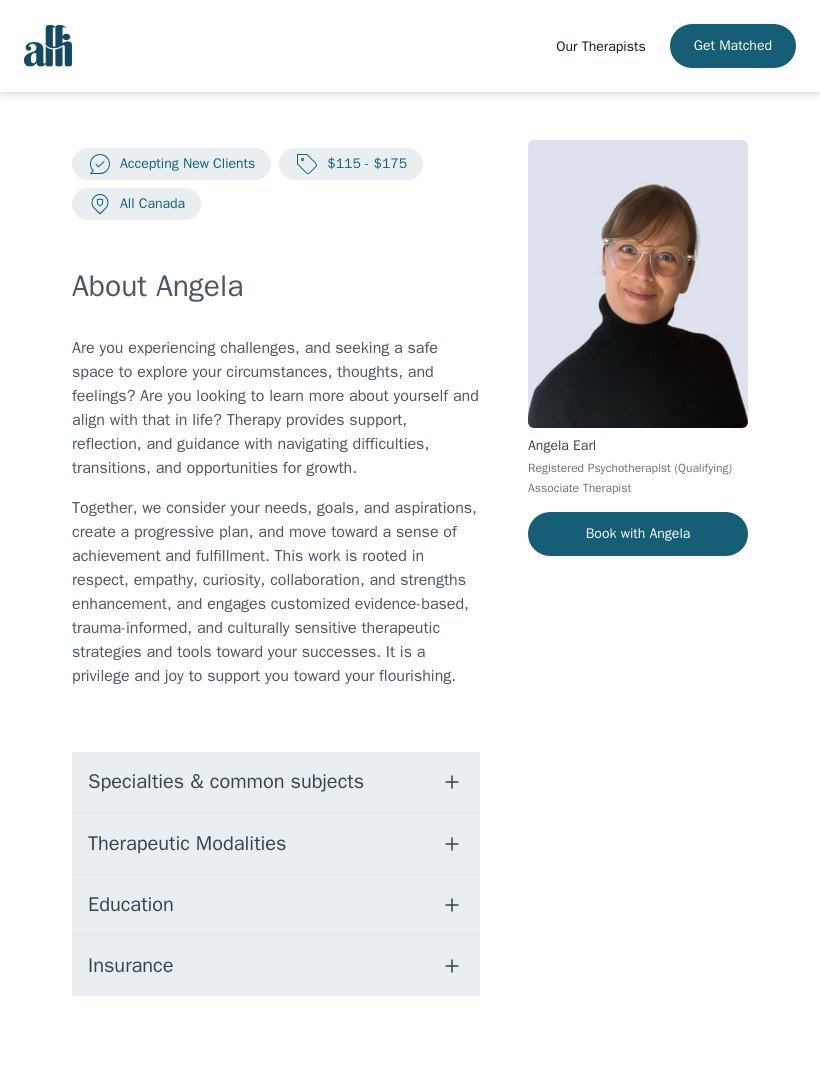 click on "Specialties & common subjects" at bounding box center (276, 782) 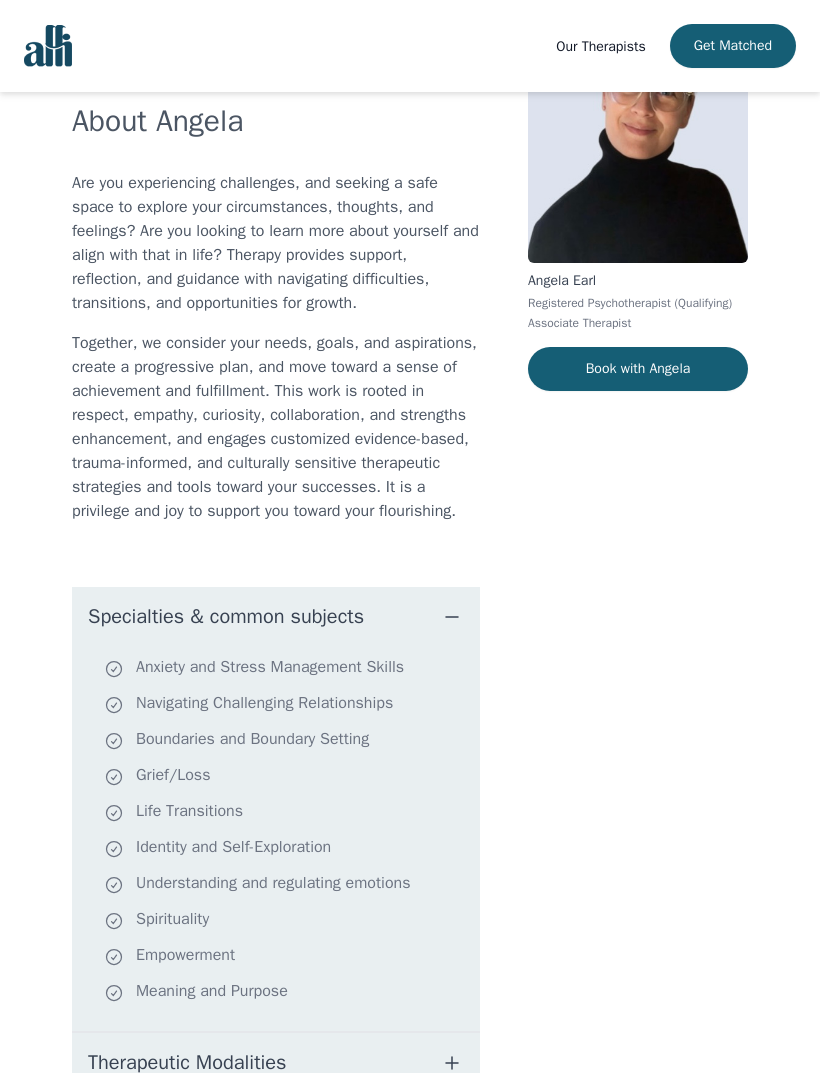 scroll, scrollTop: 0, scrollLeft: 0, axis: both 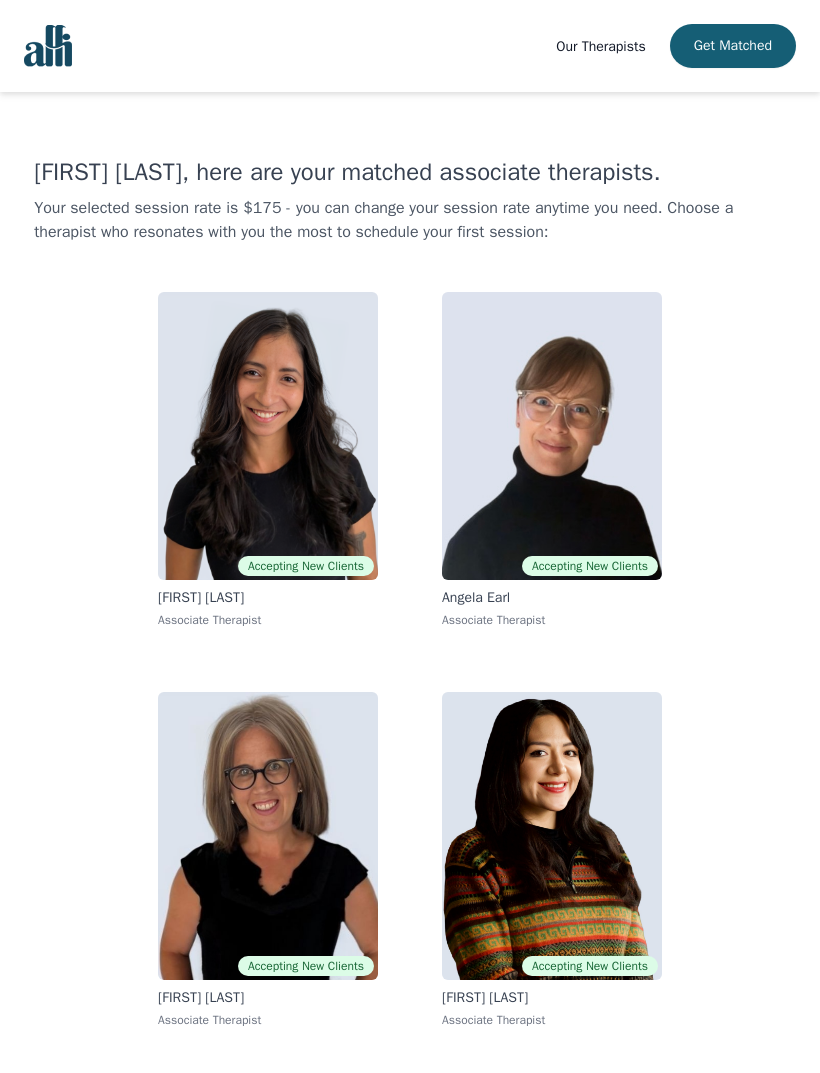 click at bounding box center [268, 836] 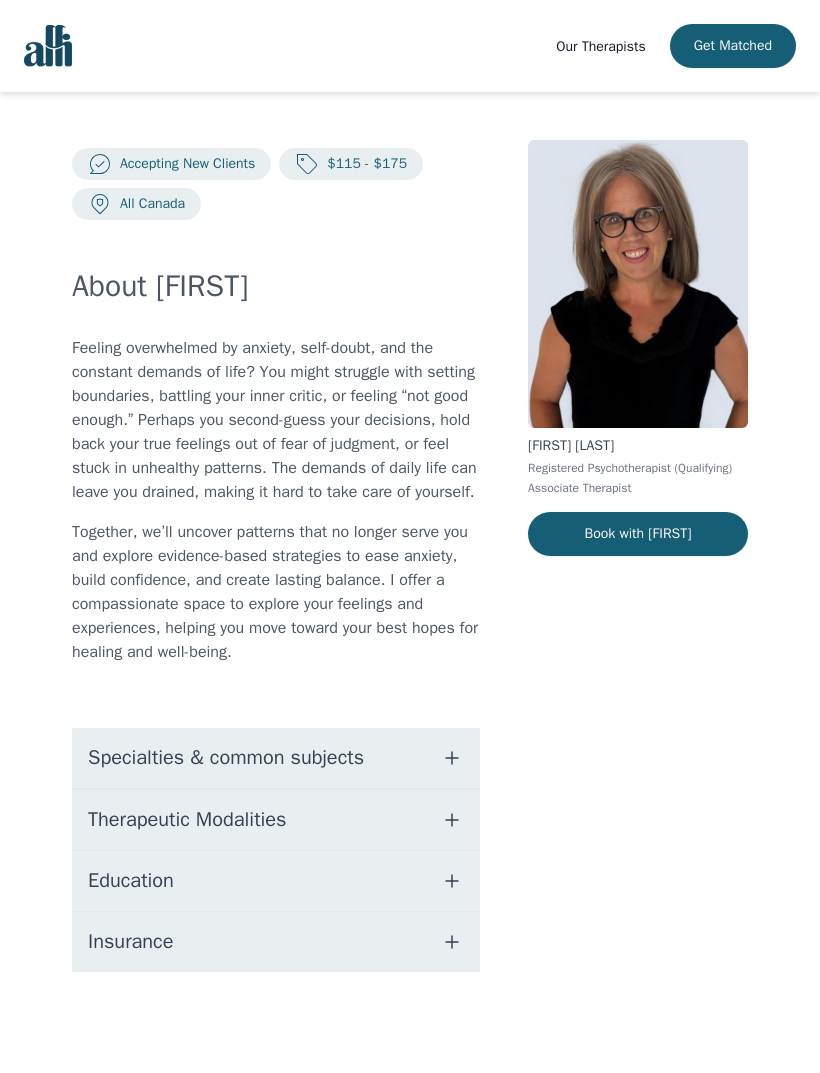 scroll, scrollTop: 19, scrollLeft: 0, axis: vertical 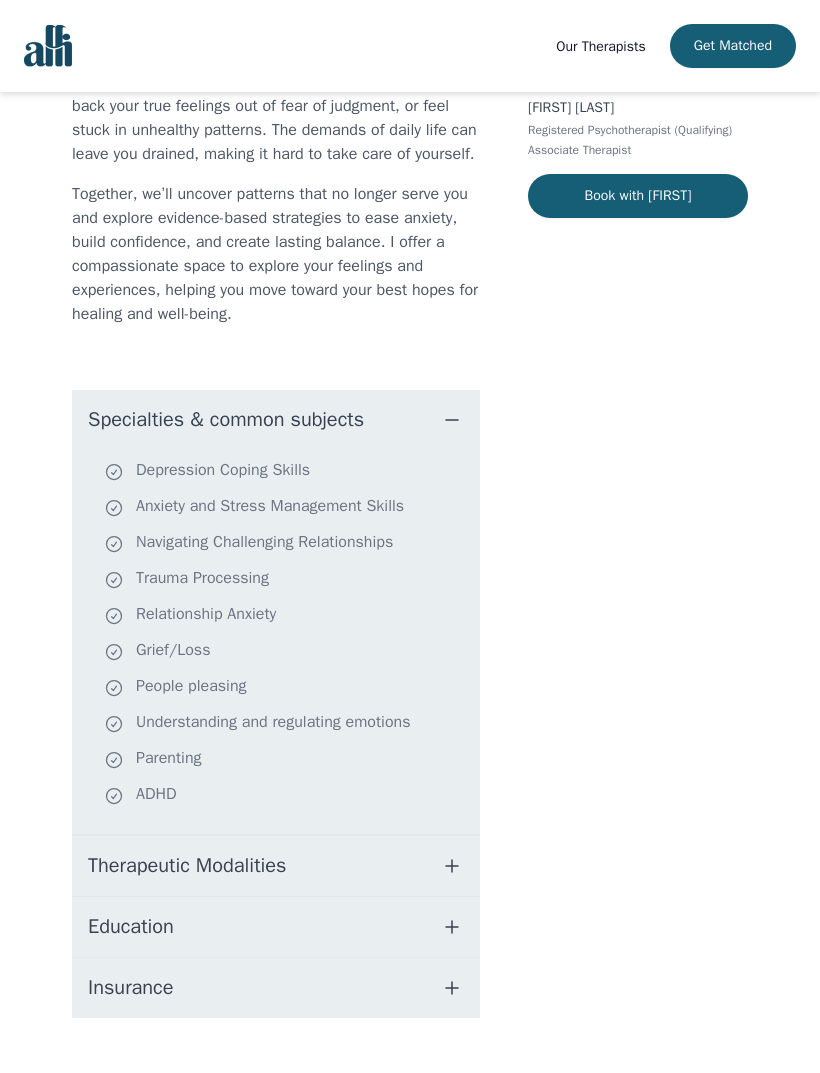 click on "Therapeutic Modalities" at bounding box center [187, 866] 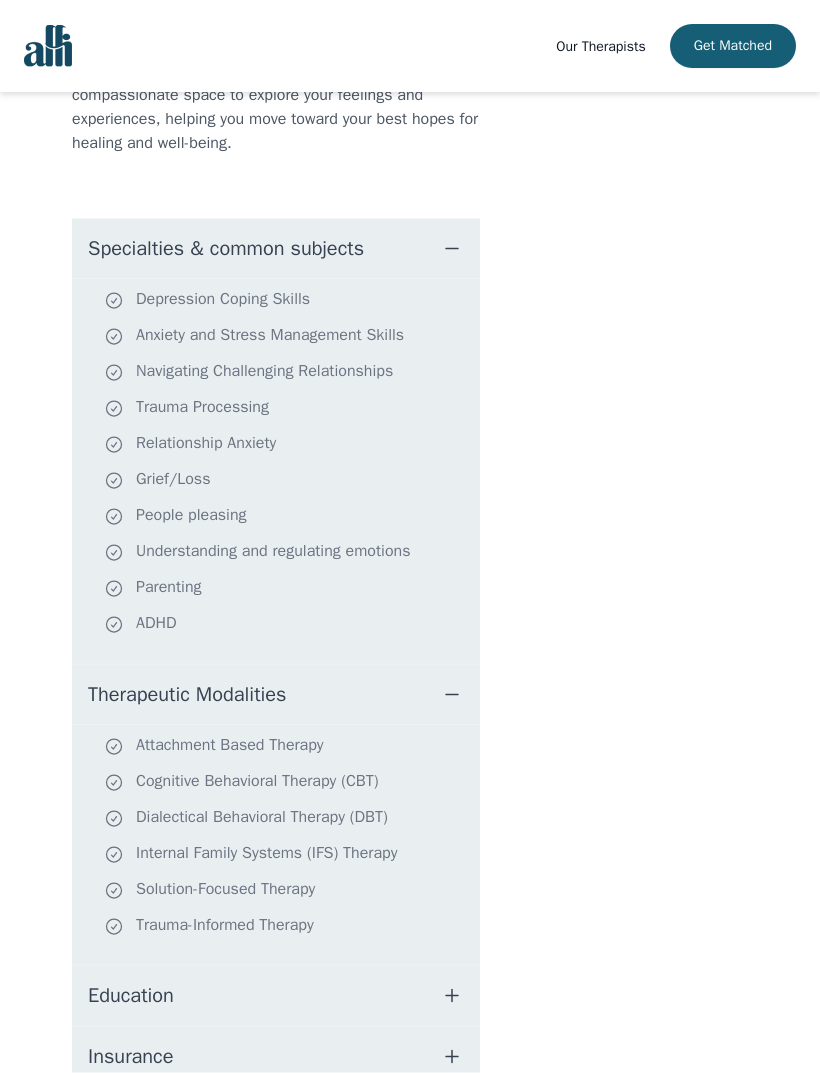 scroll, scrollTop: 510, scrollLeft: 0, axis: vertical 